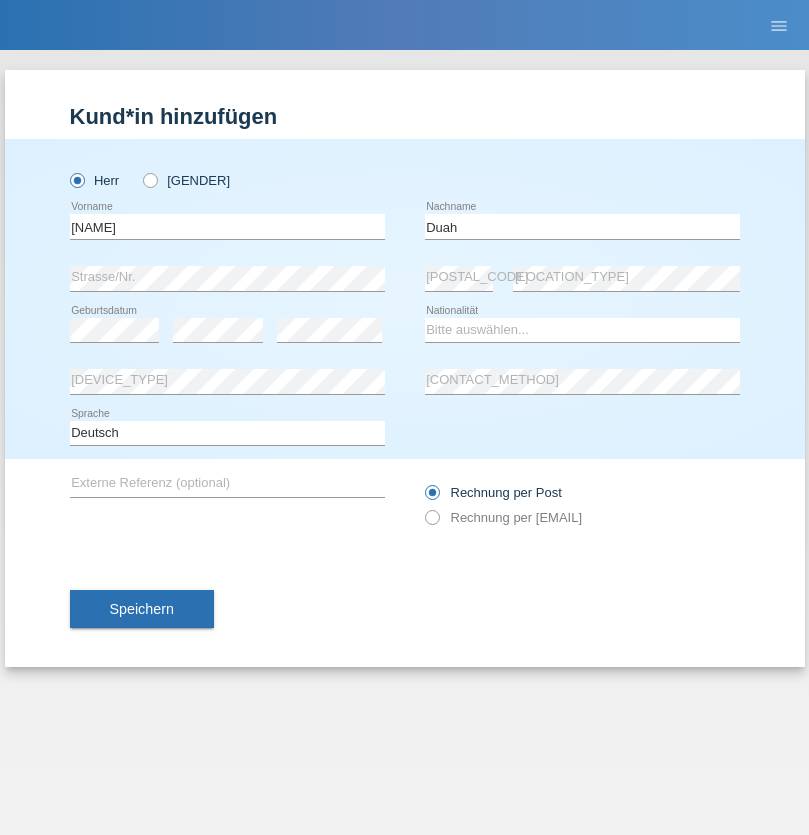 scroll, scrollTop: 0, scrollLeft: 0, axis: both 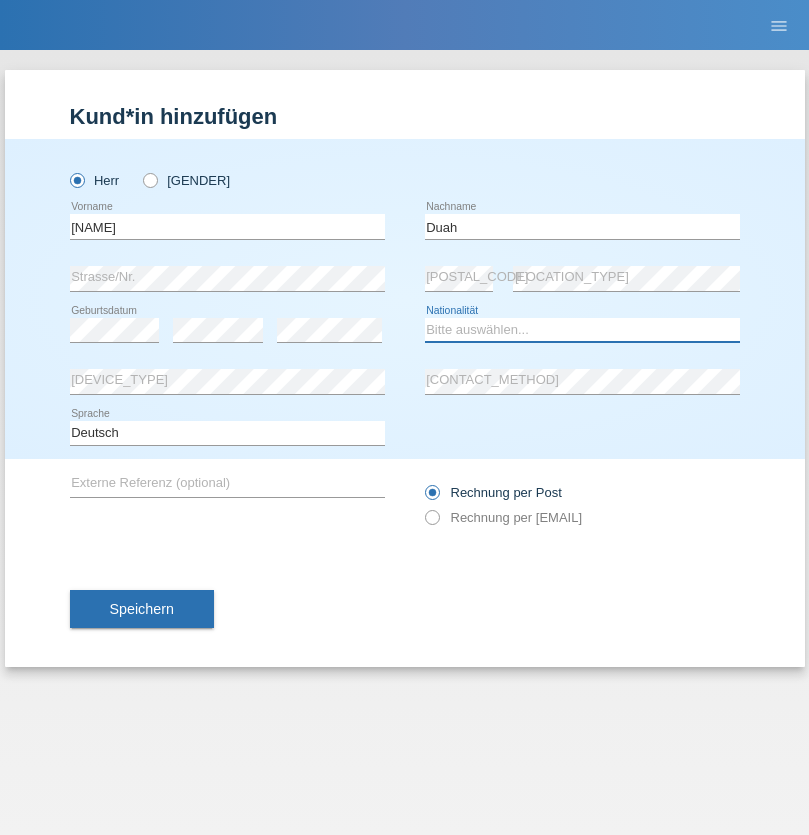 select on "GH" 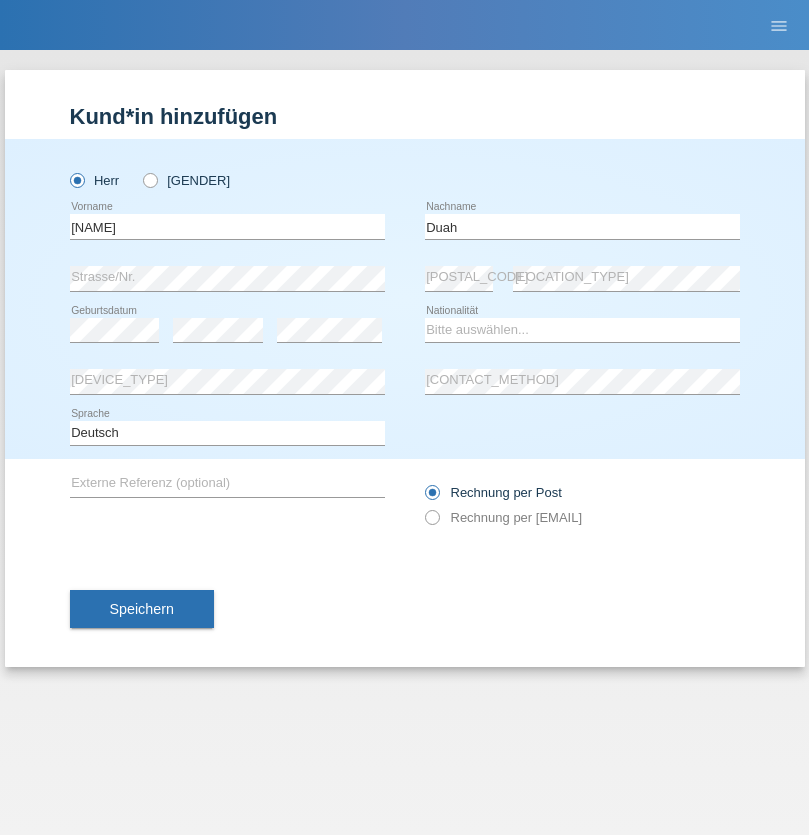select on "C" 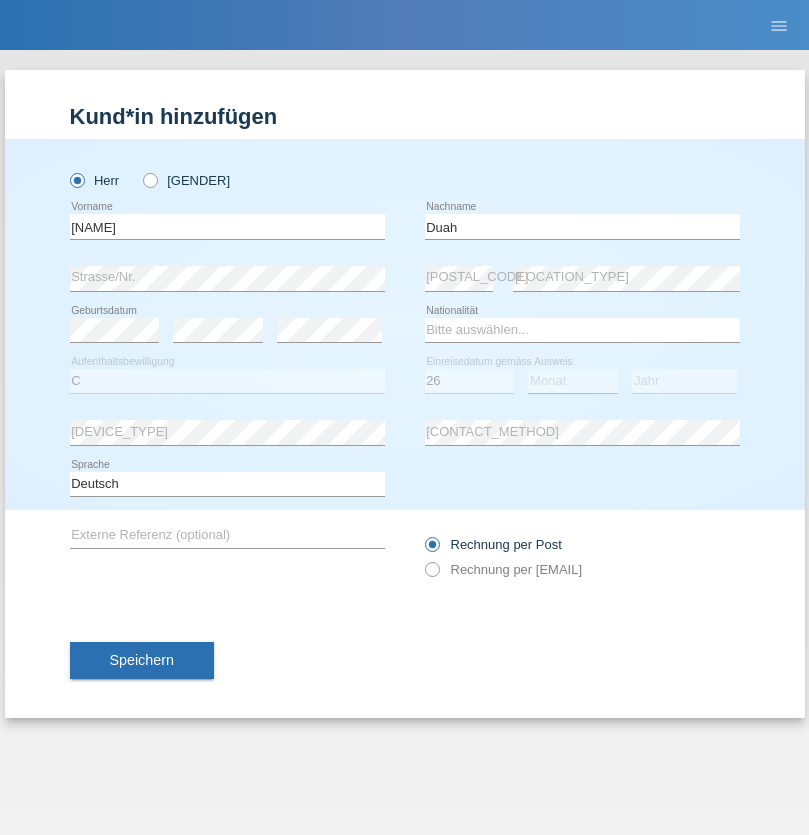 select on "08" 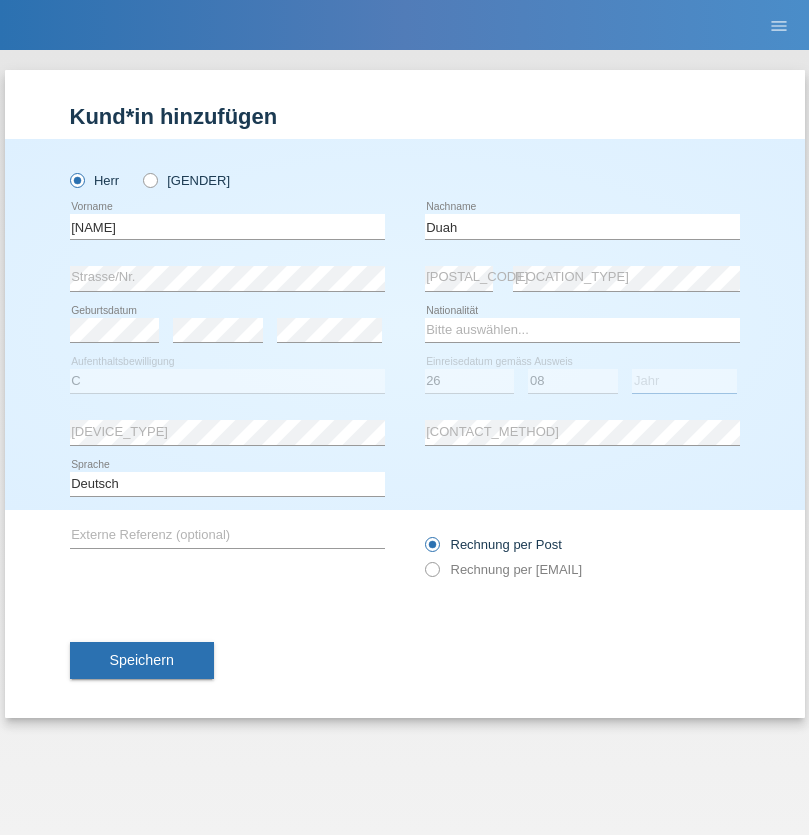select on "2010" 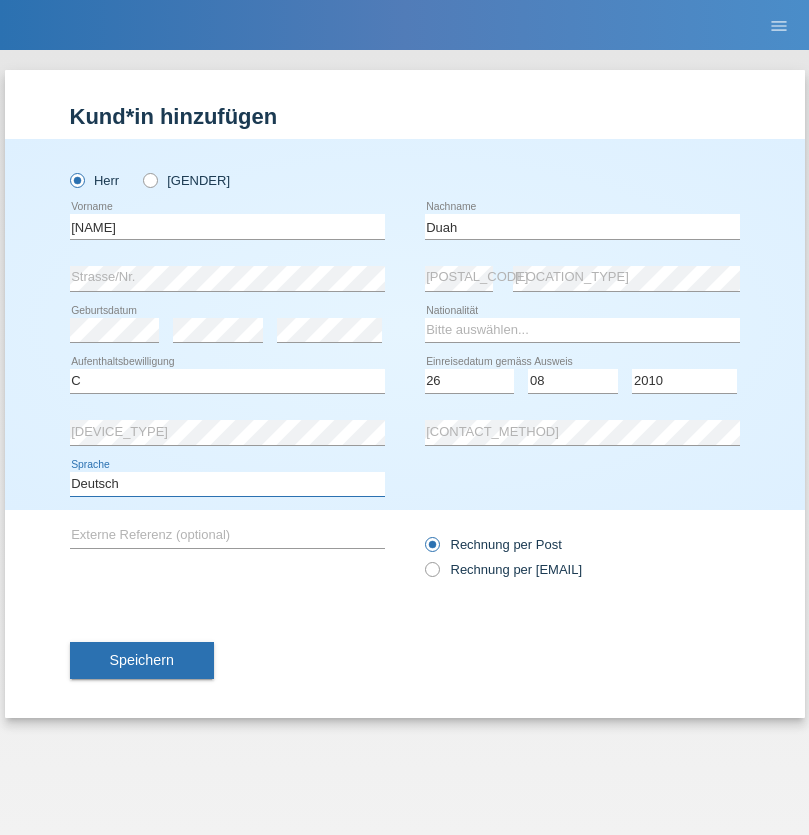 select on "en" 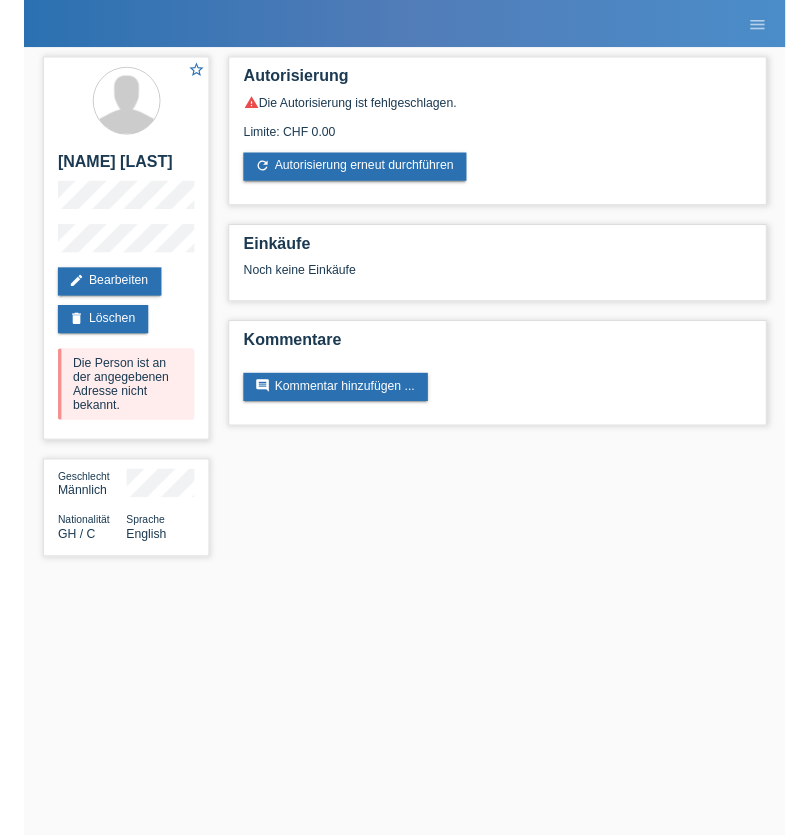 scroll, scrollTop: 0, scrollLeft: 0, axis: both 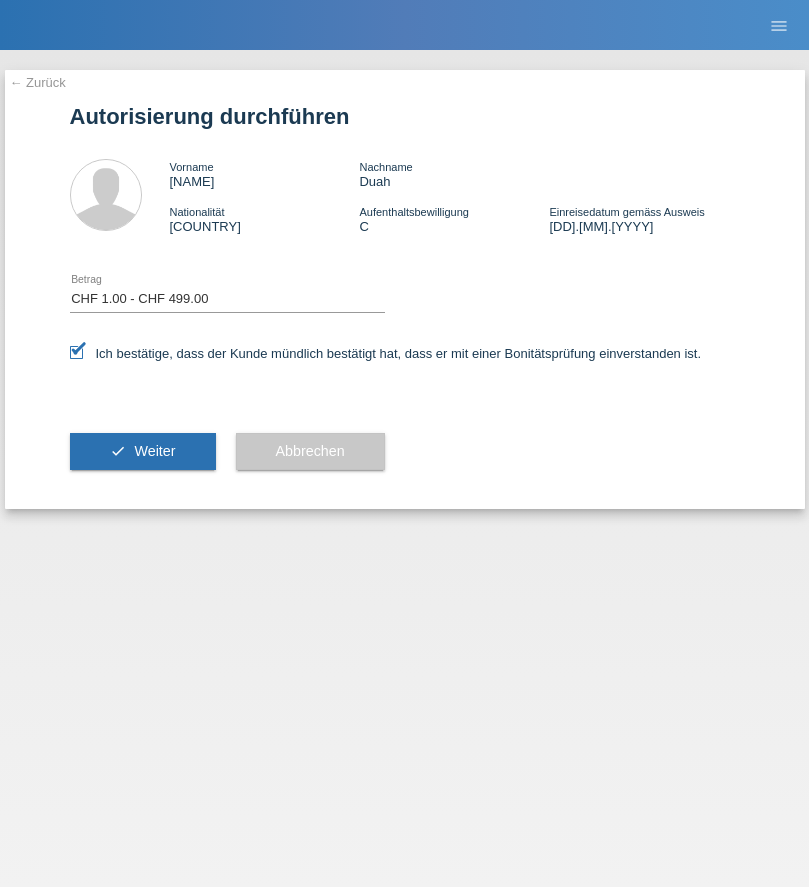 select on "1" 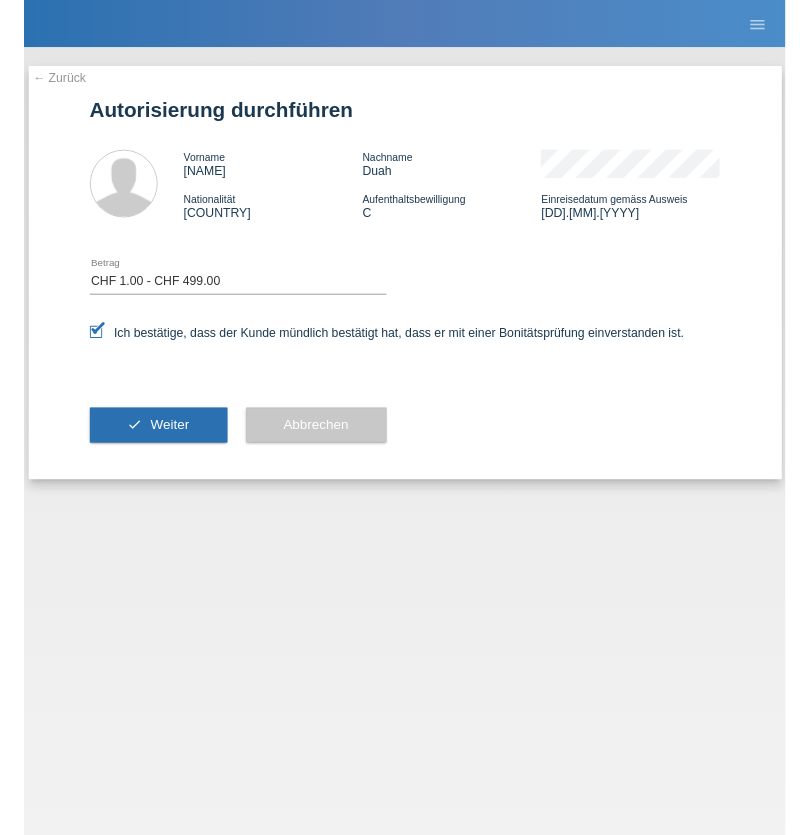 scroll, scrollTop: 0, scrollLeft: 0, axis: both 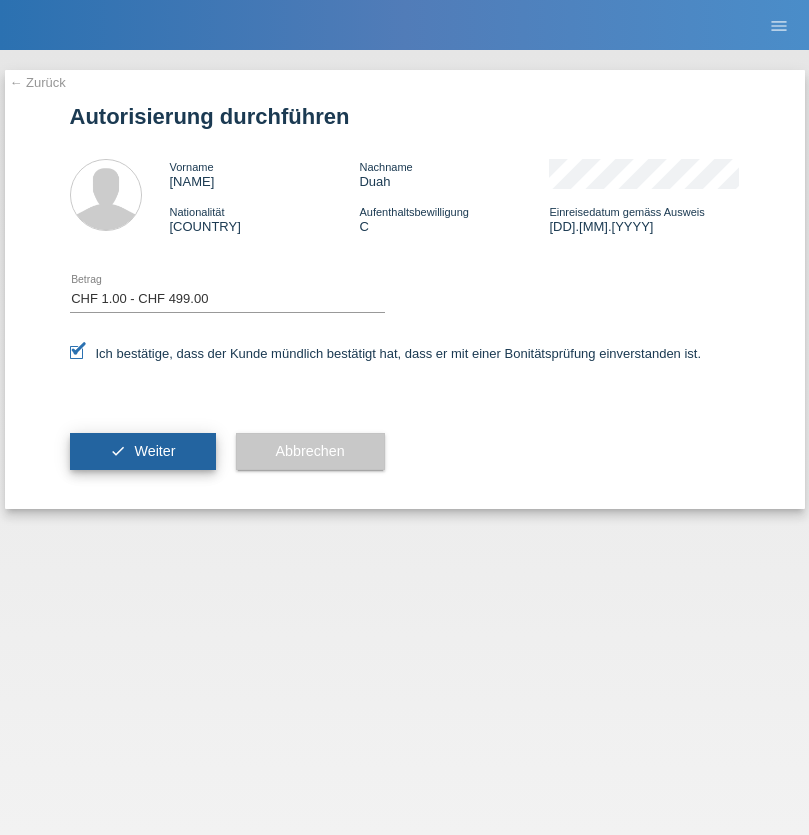 click on "Weiter" at bounding box center (154, 451) 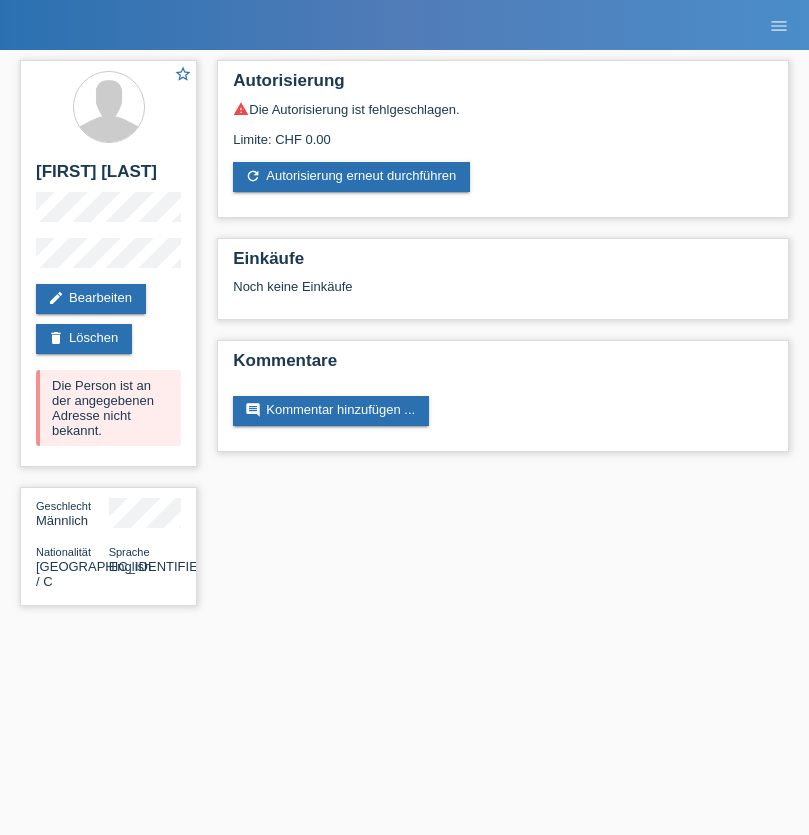 scroll, scrollTop: 0, scrollLeft: 0, axis: both 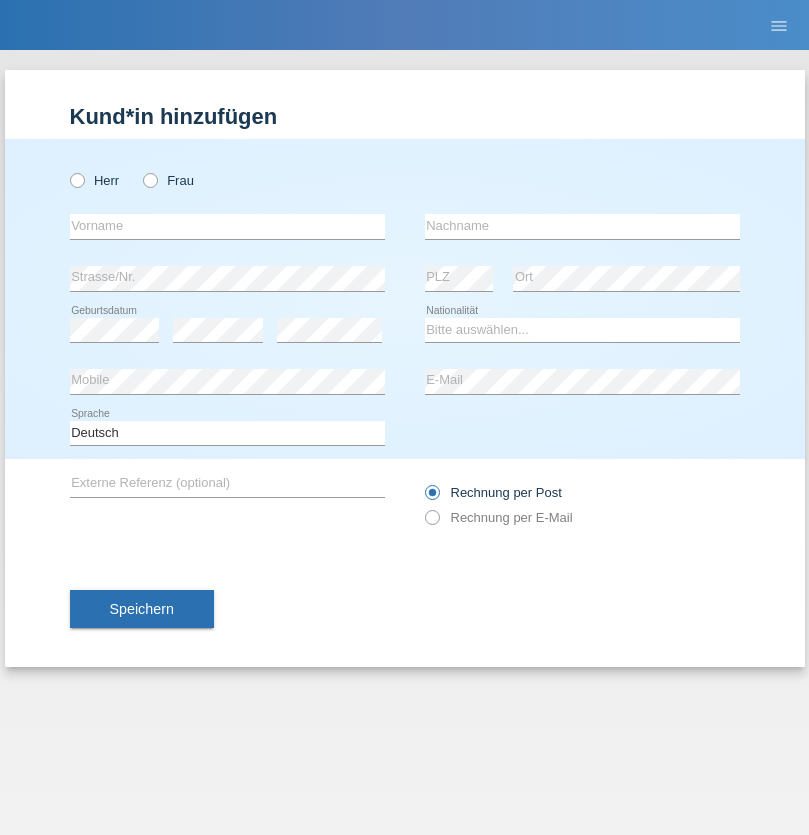 radio on "true" 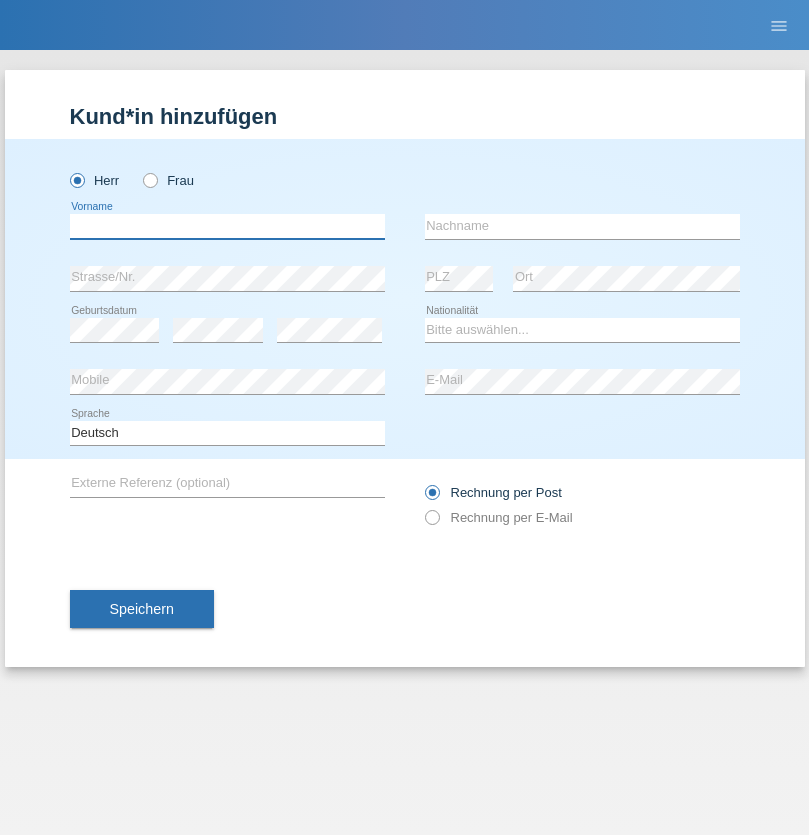 click at bounding box center (227, 226) 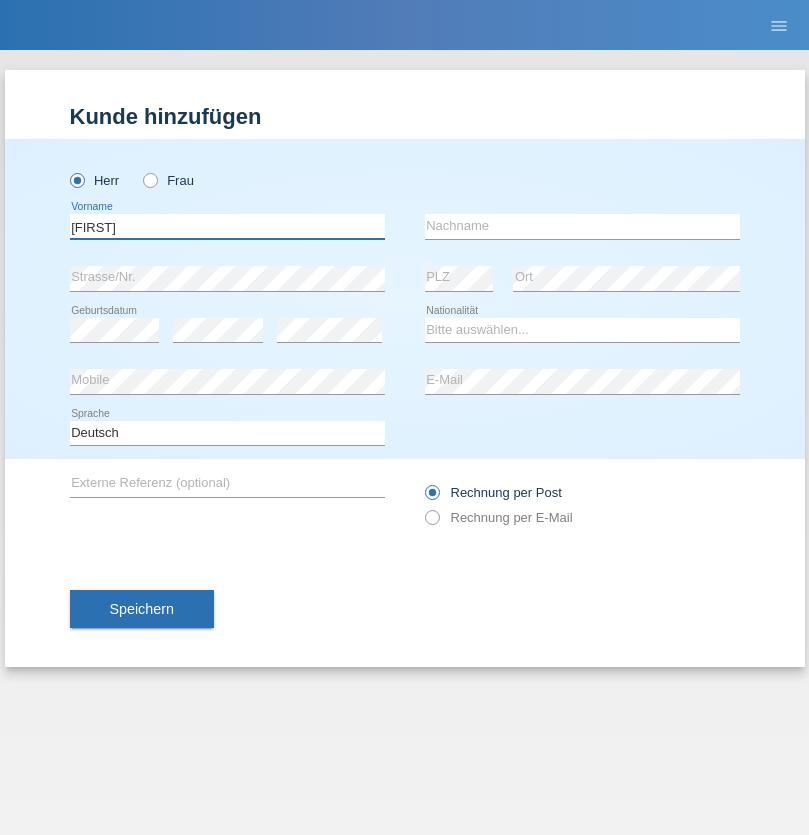 type on "Ibrahim" 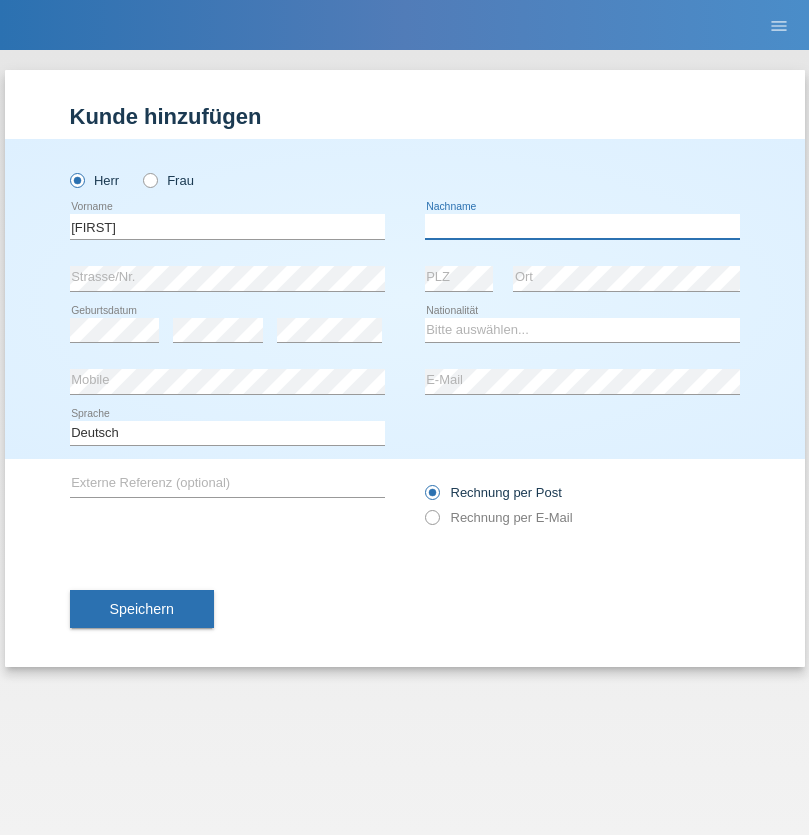 click at bounding box center [582, 226] 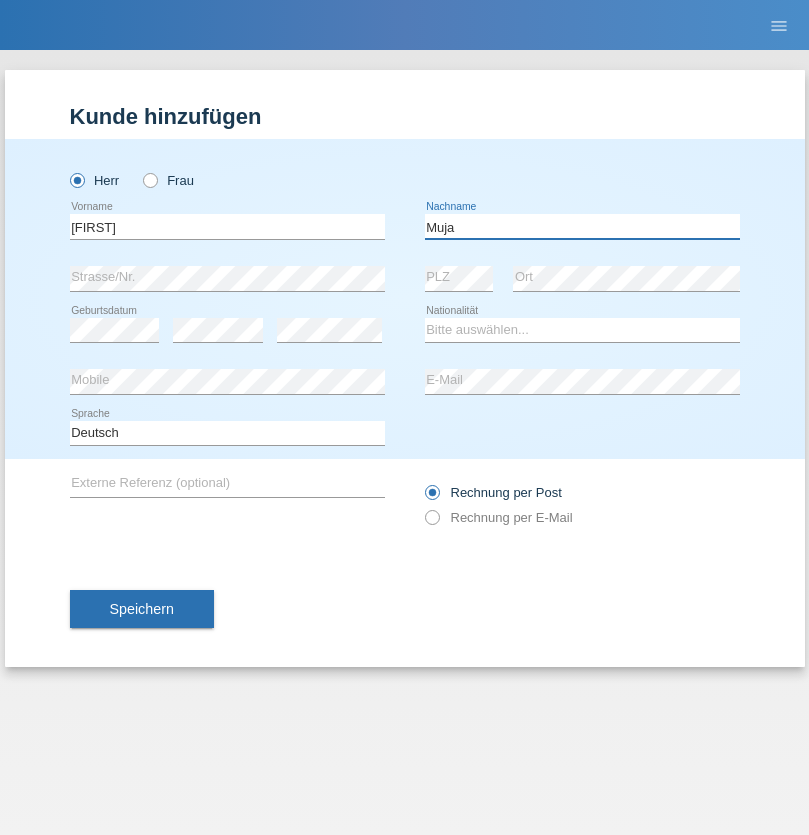 type on "Muja" 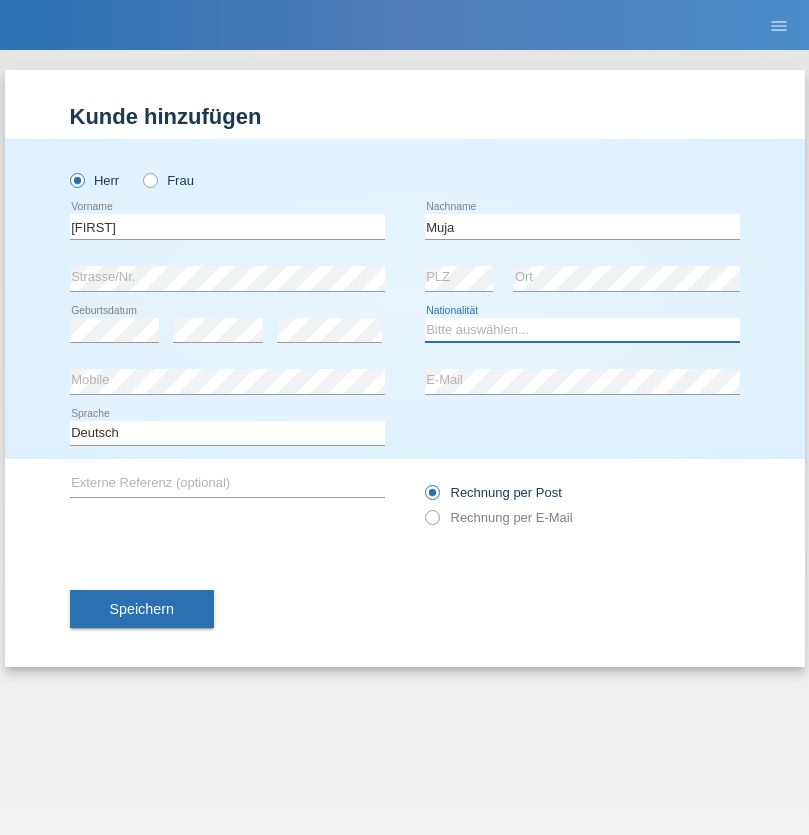 select on "XK" 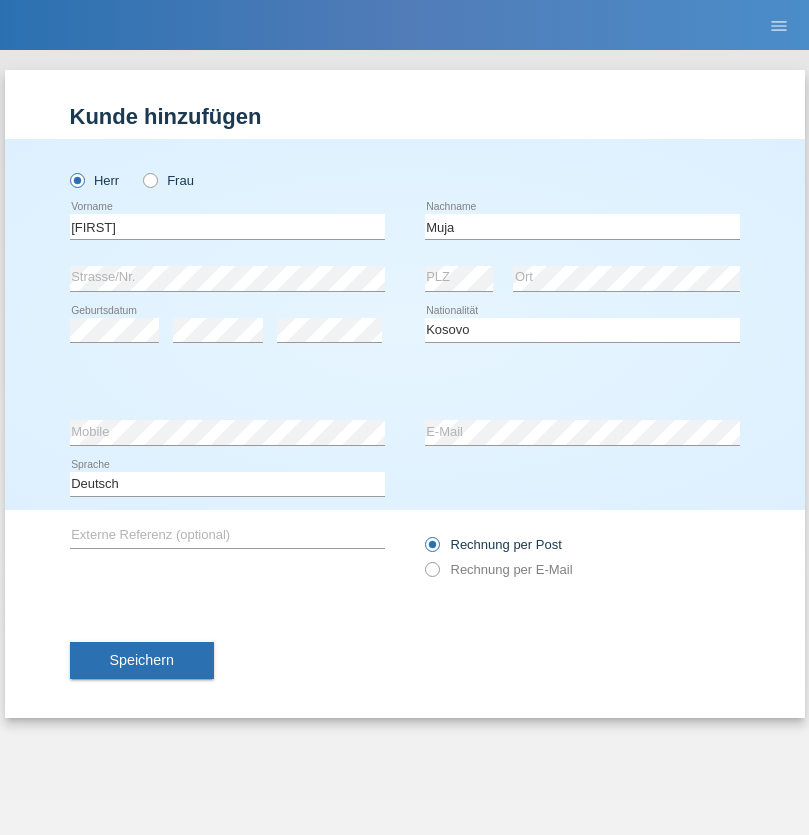 select on "C" 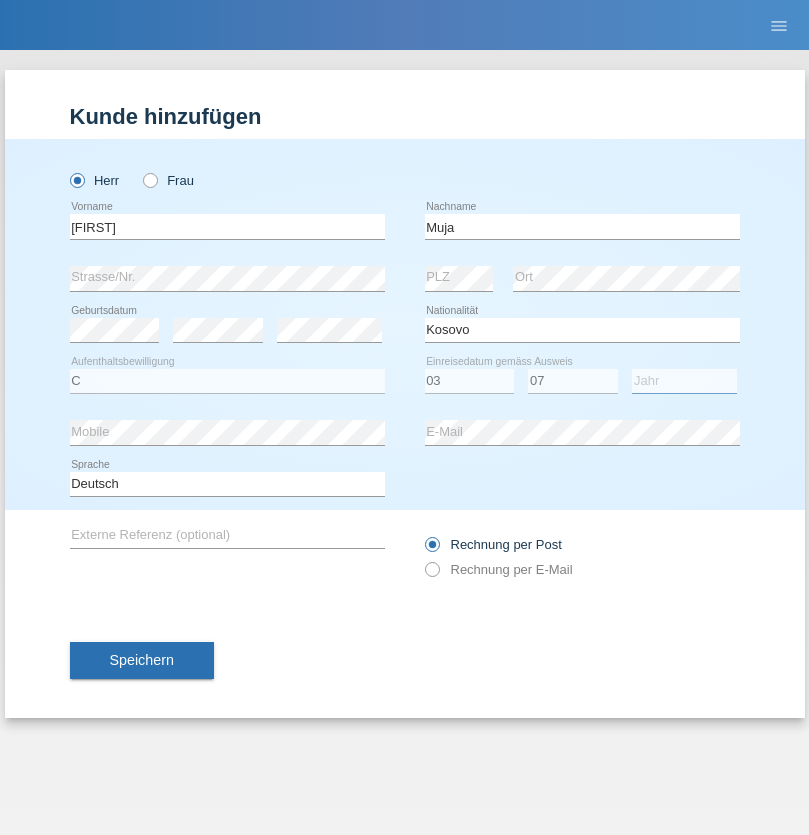 select on "2021" 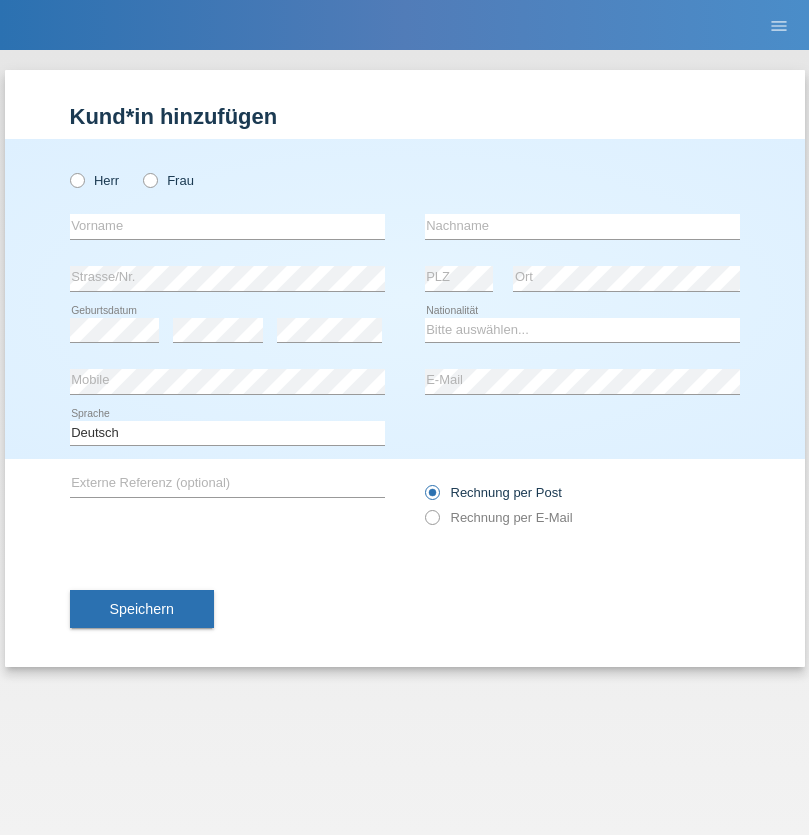 scroll, scrollTop: 0, scrollLeft: 0, axis: both 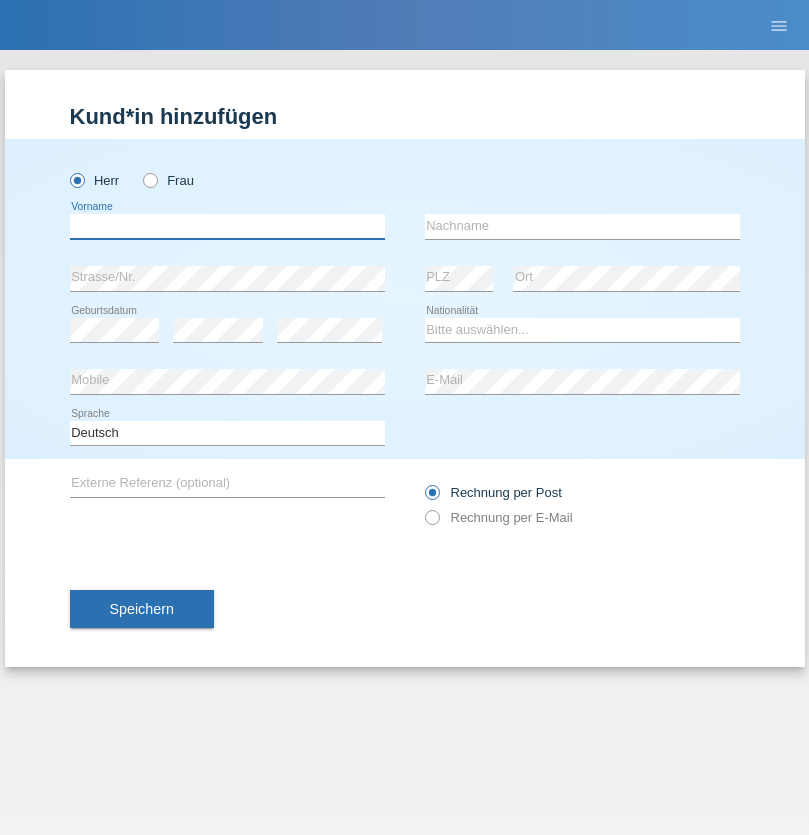 click at bounding box center (227, 226) 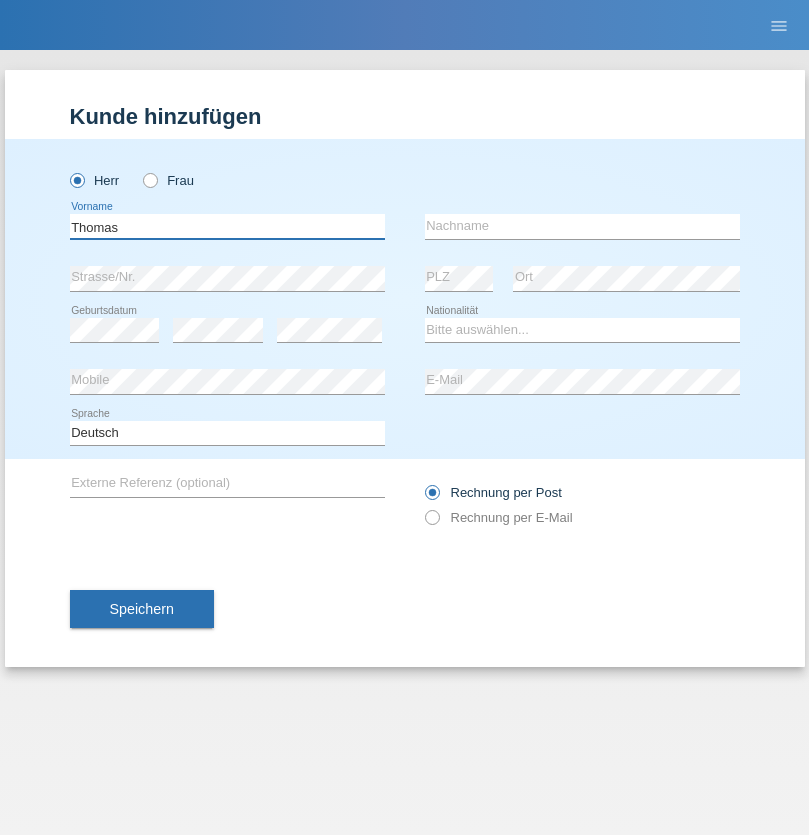 type on "Thomas" 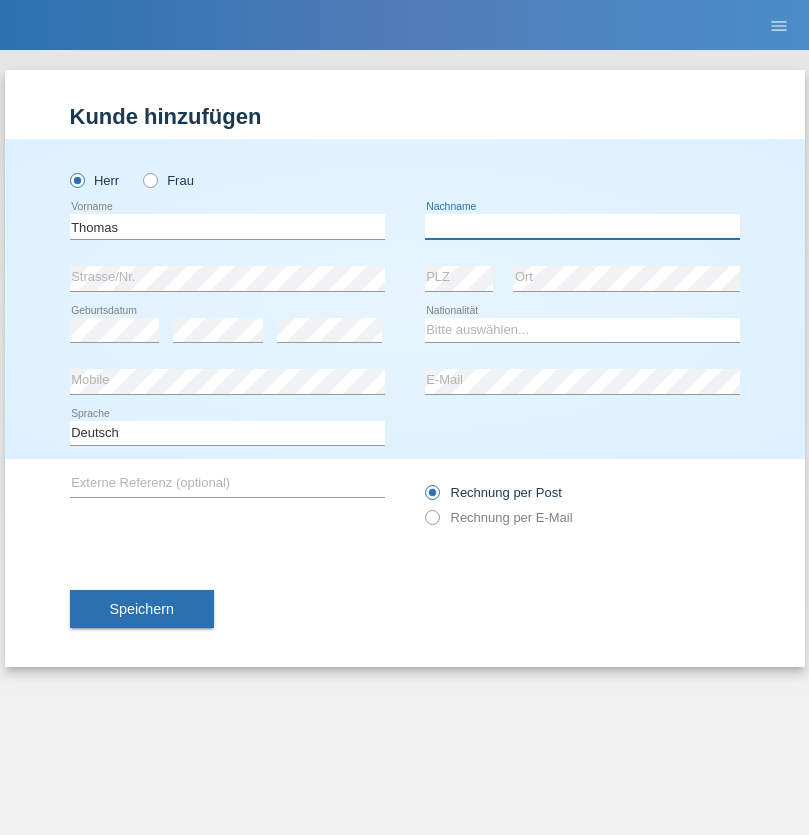 click at bounding box center (582, 226) 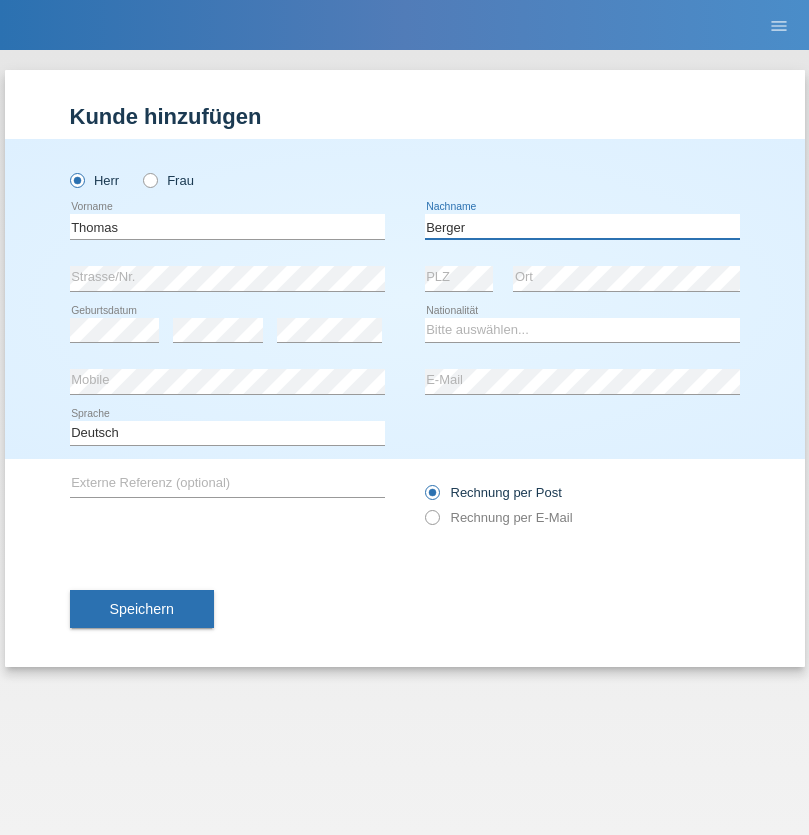 type on "Berger" 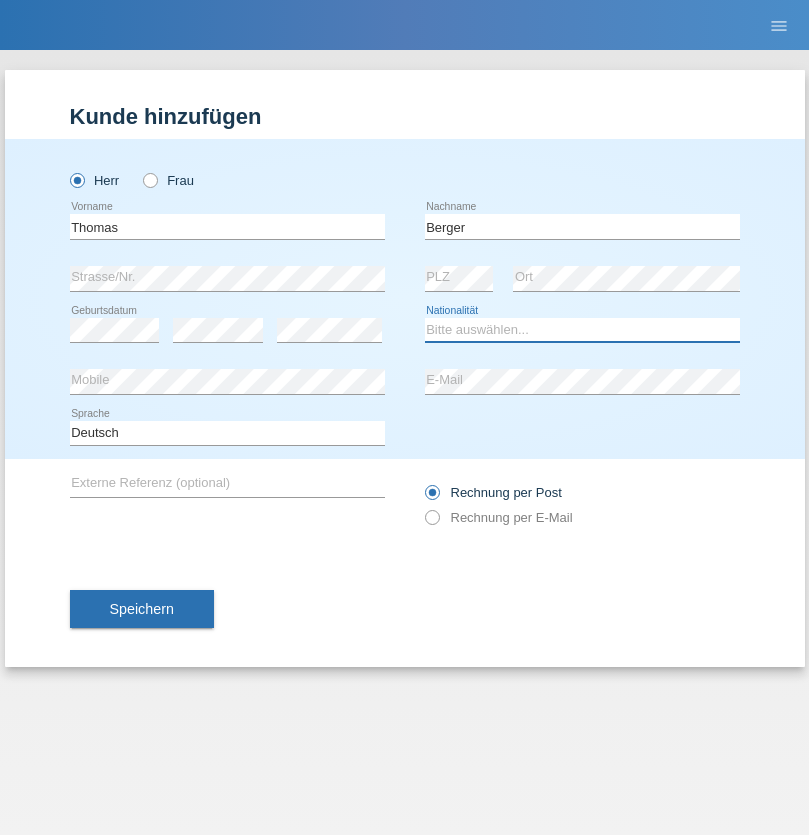 select on "CH" 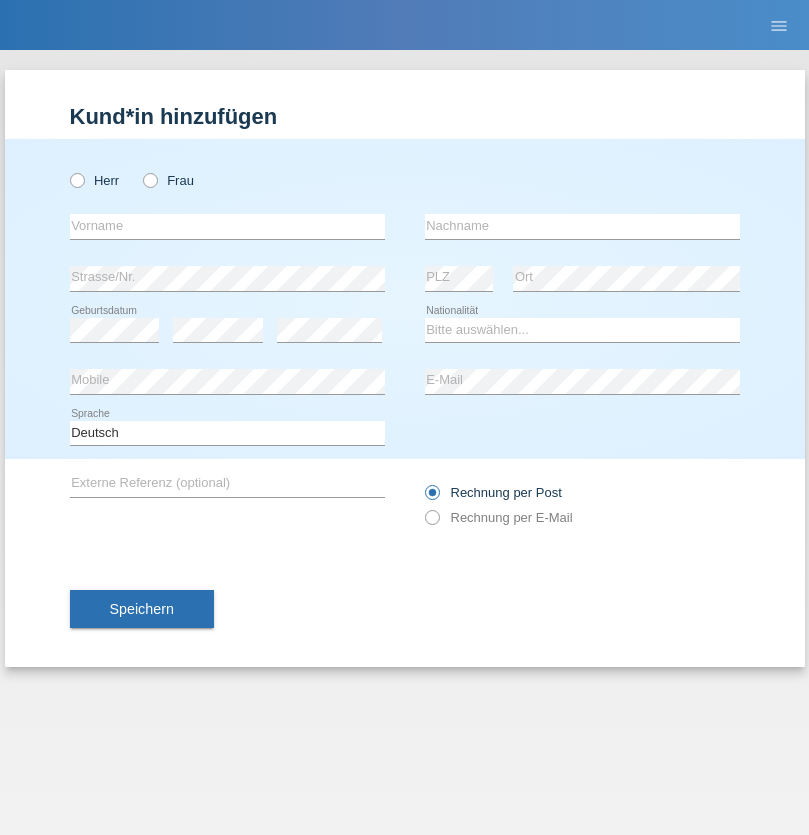 scroll, scrollTop: 0, scrollLeft: 0, axis: both 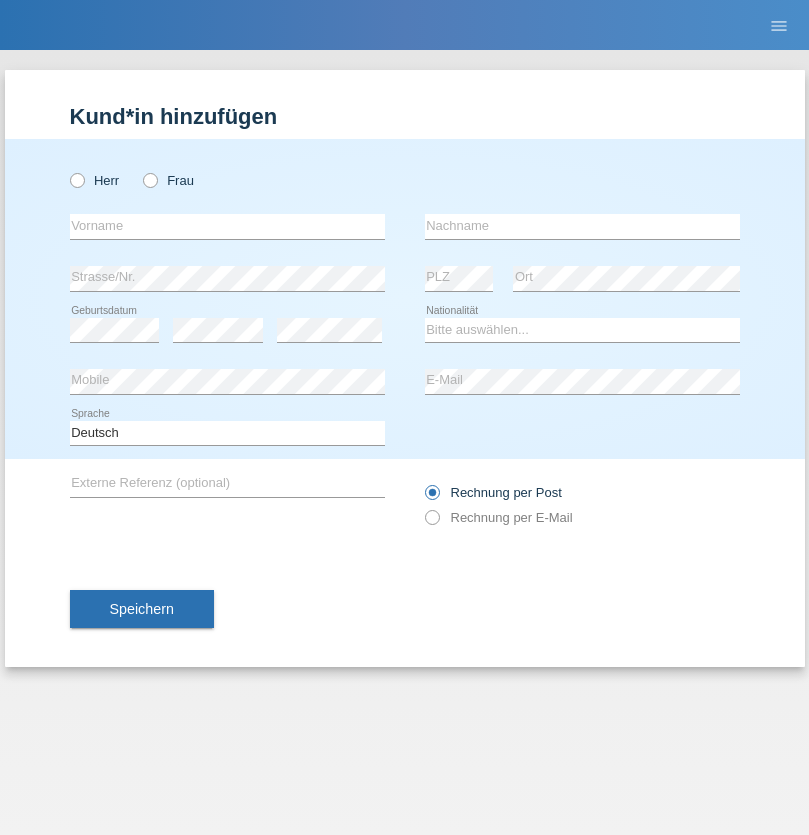 radio on "true" 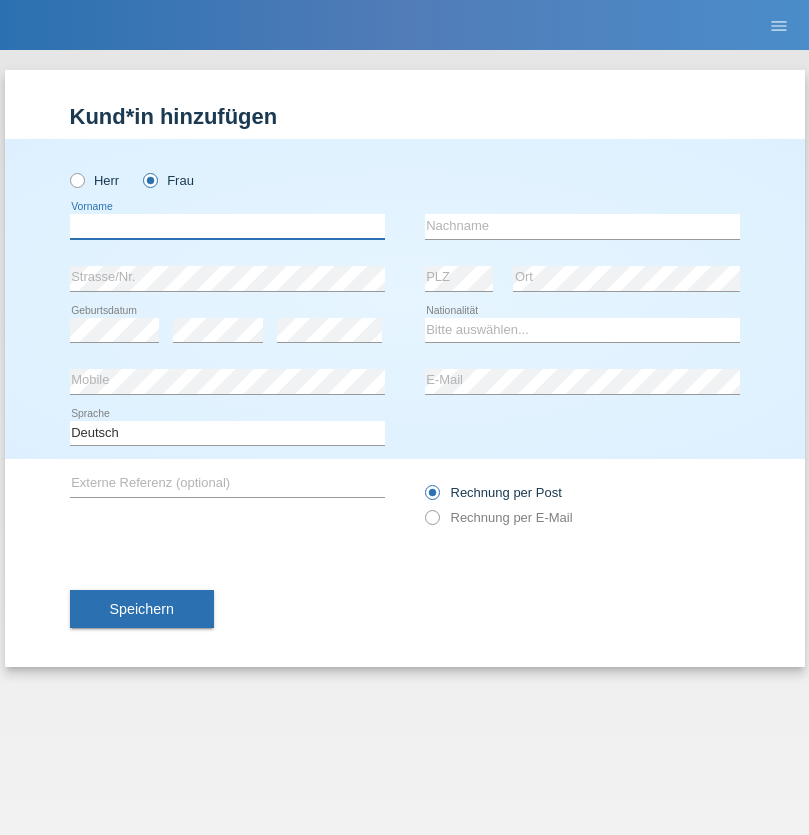 click at bounding box center [227, 226] 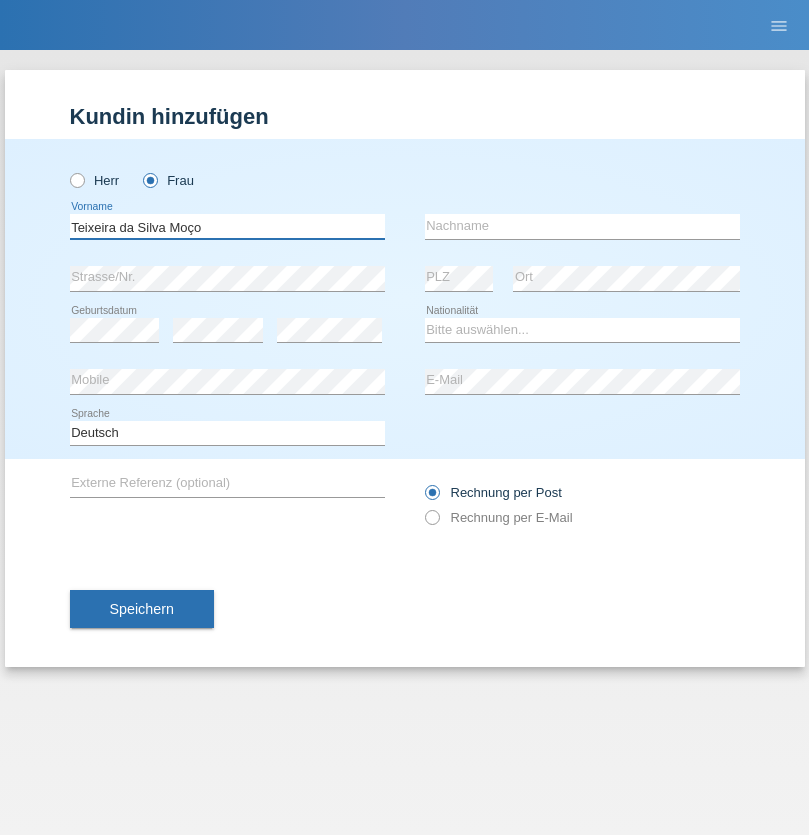 type on "Teixeira da Silva Moço" 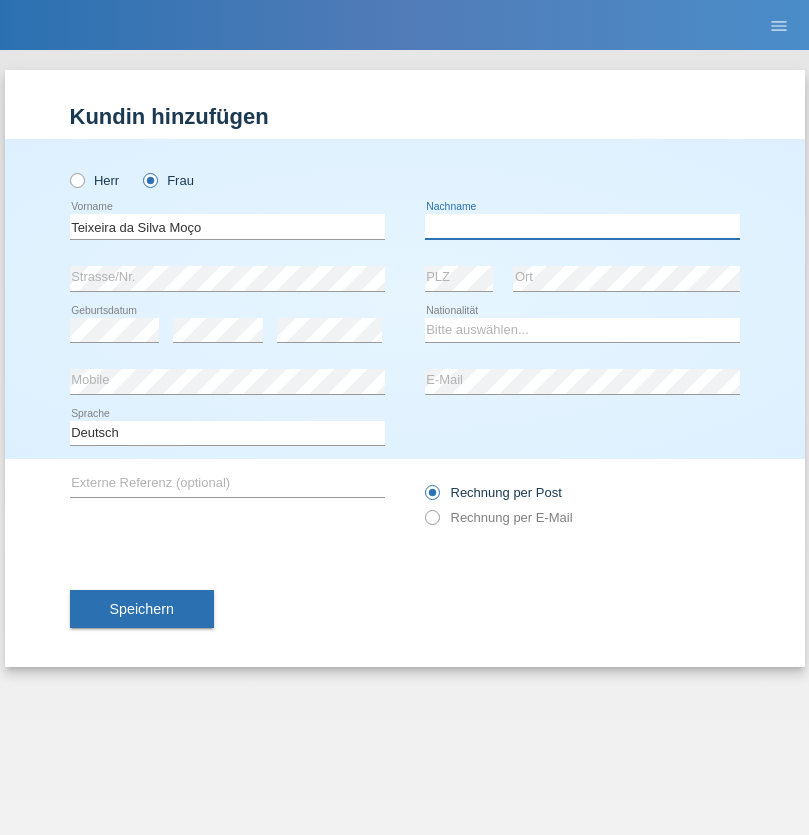 click at bounding box center (582, 226) 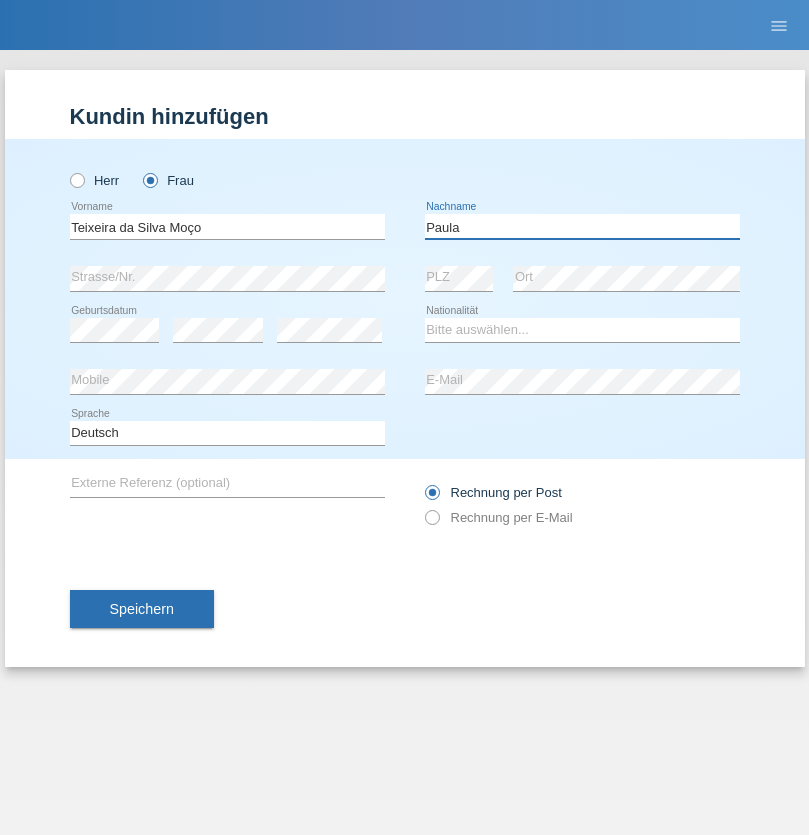 type on "Paula" 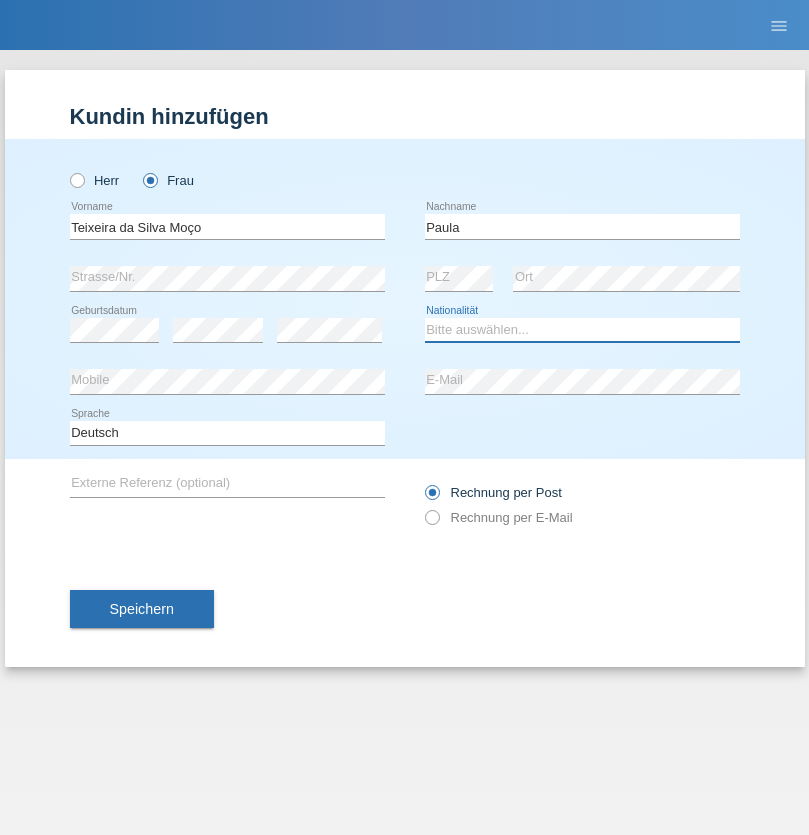 select on "PT" 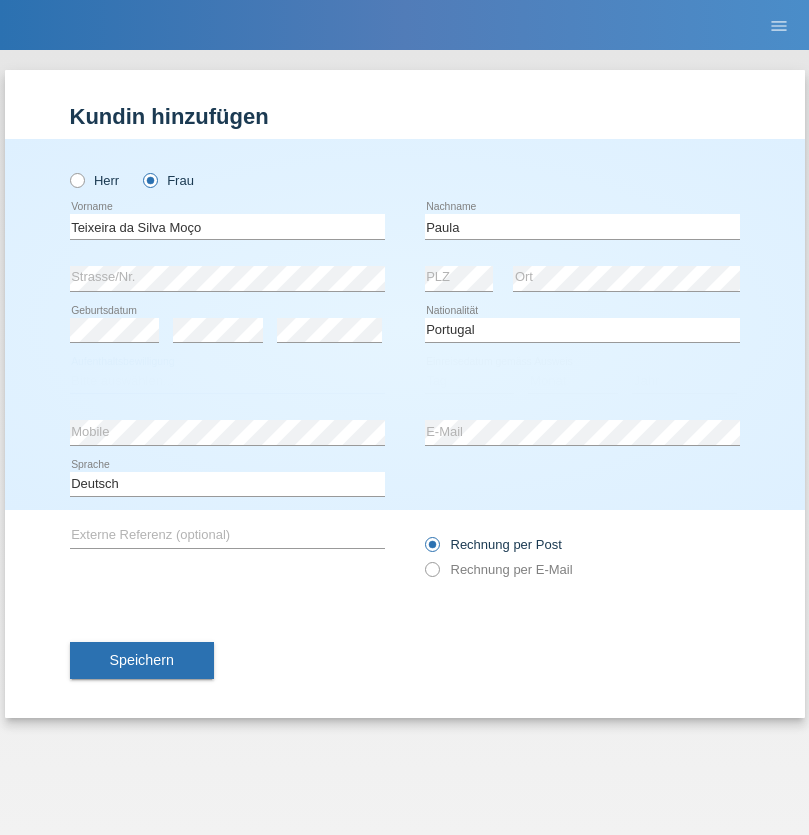 select on "C" 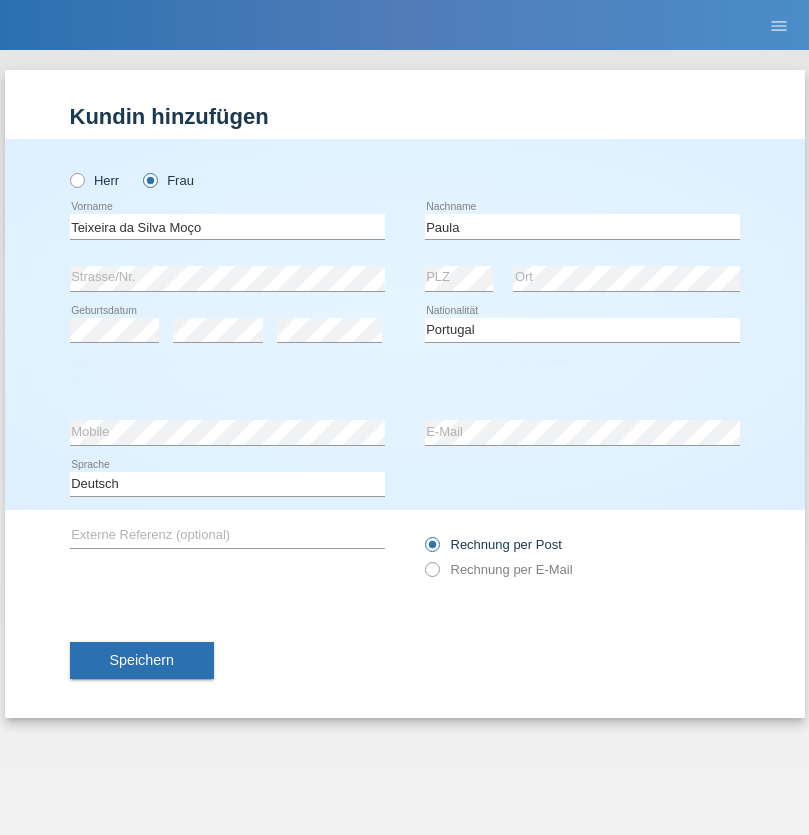 select on "28" 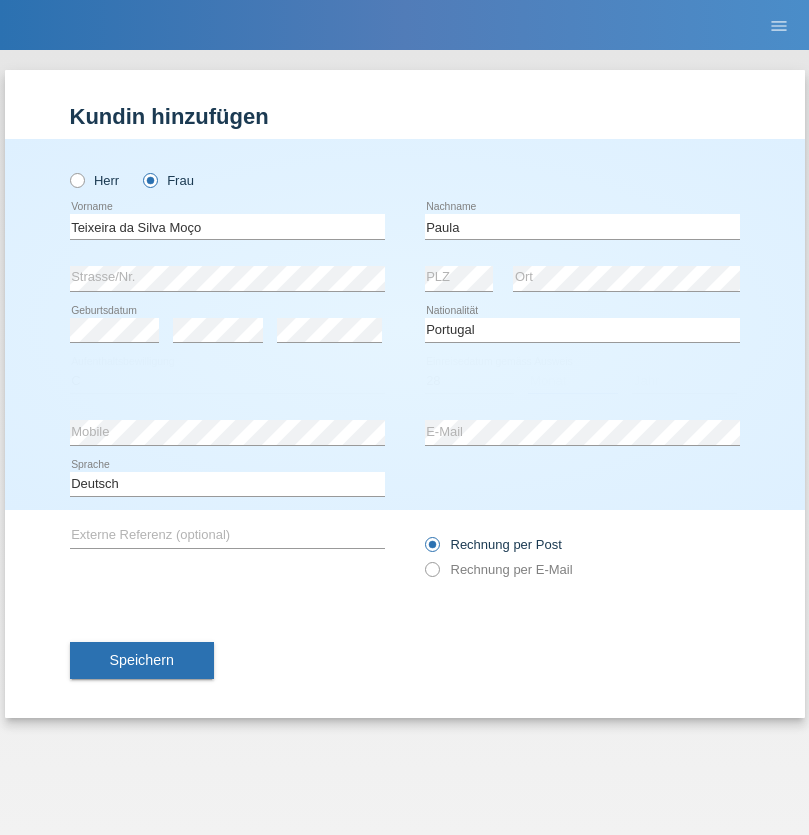 select on "03" 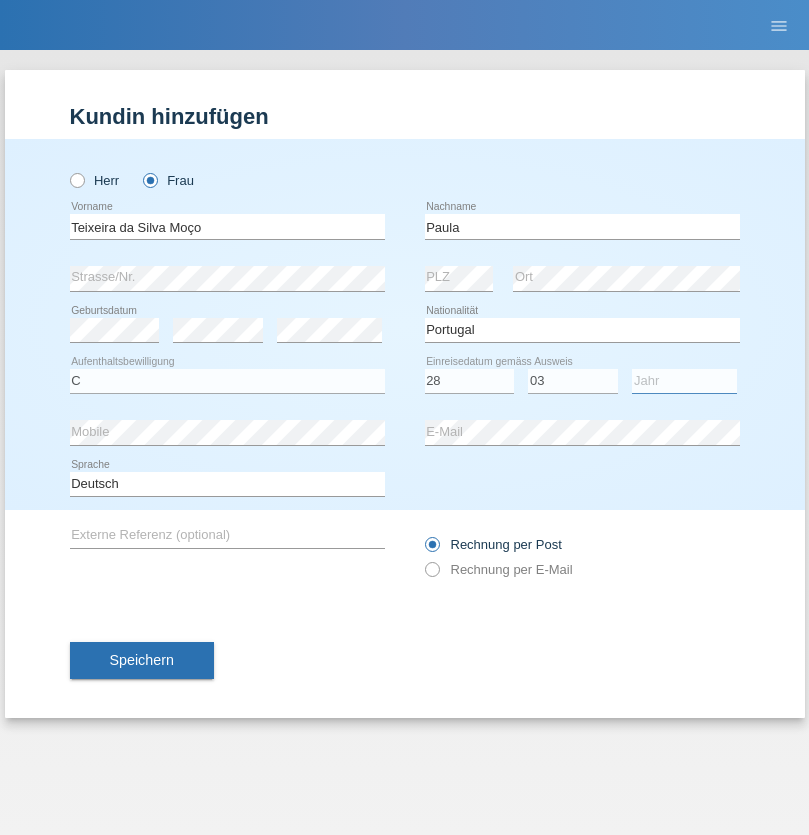 select on "2005" 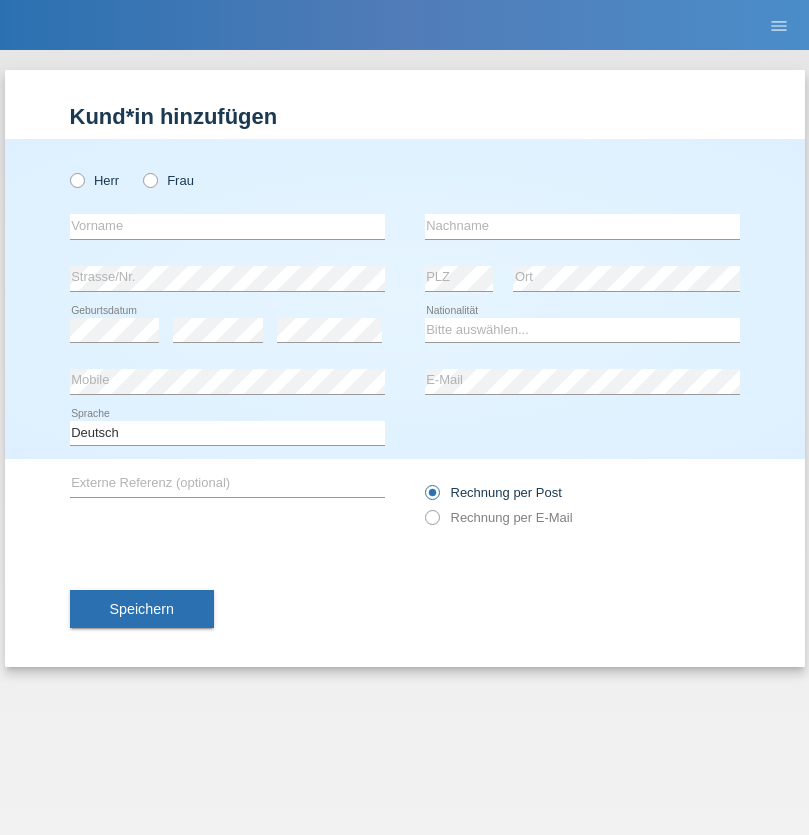 scroll, scrollTop: 0, scrollLeft: 0, axis: both 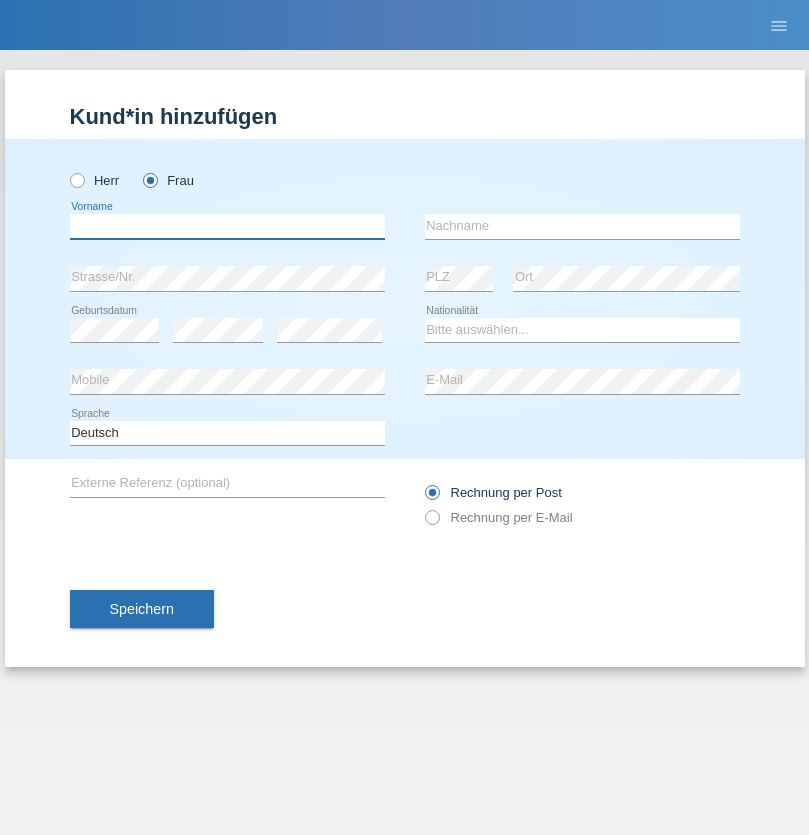 click at bounding box center [227, 226] 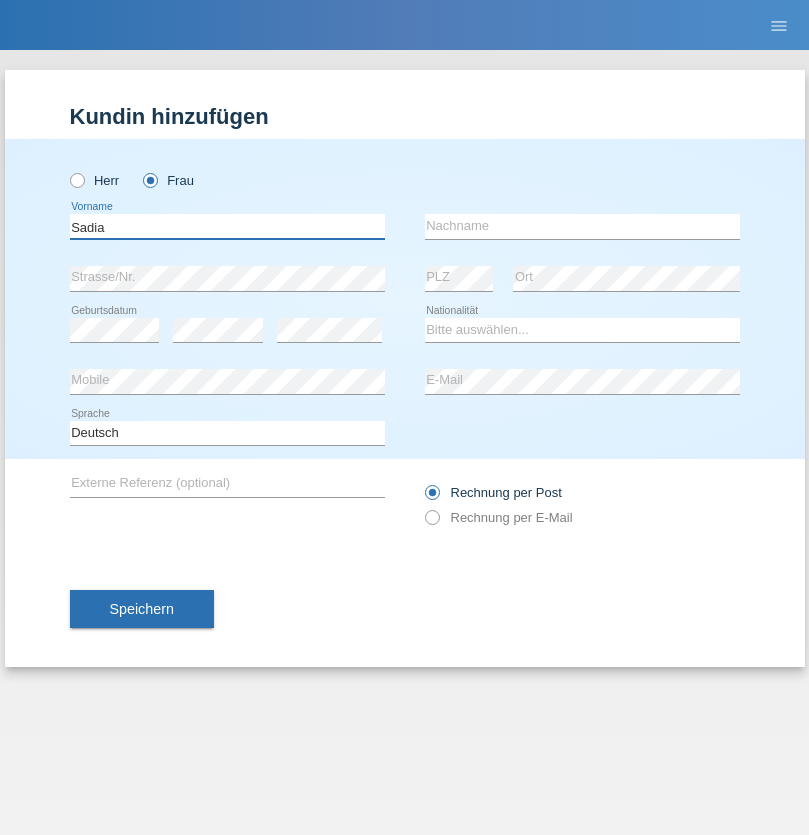 type on "Sadia" 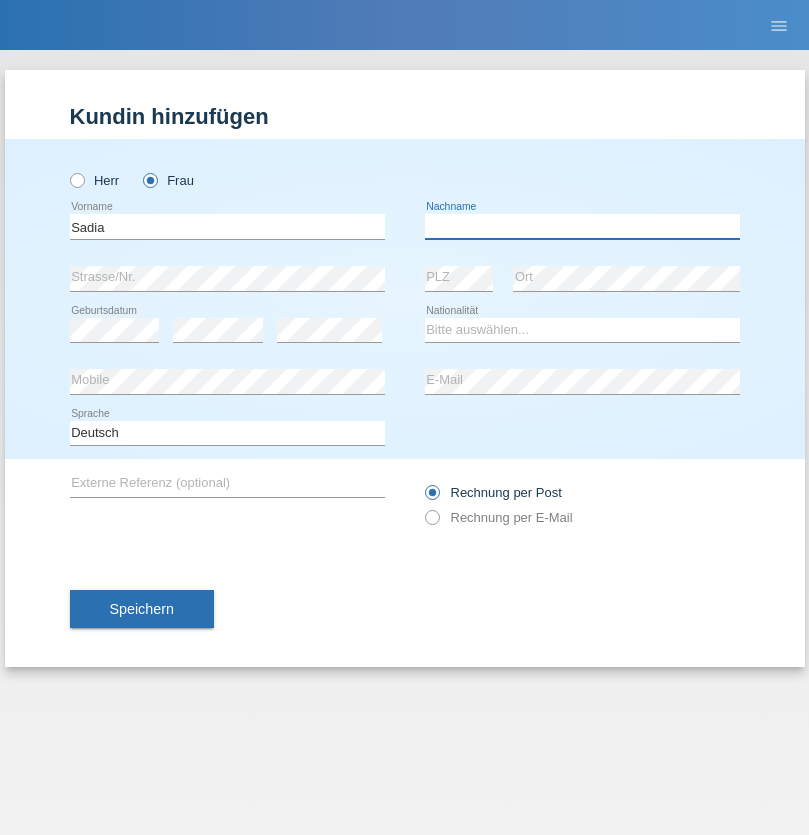 click at bounding box center (582, 226) 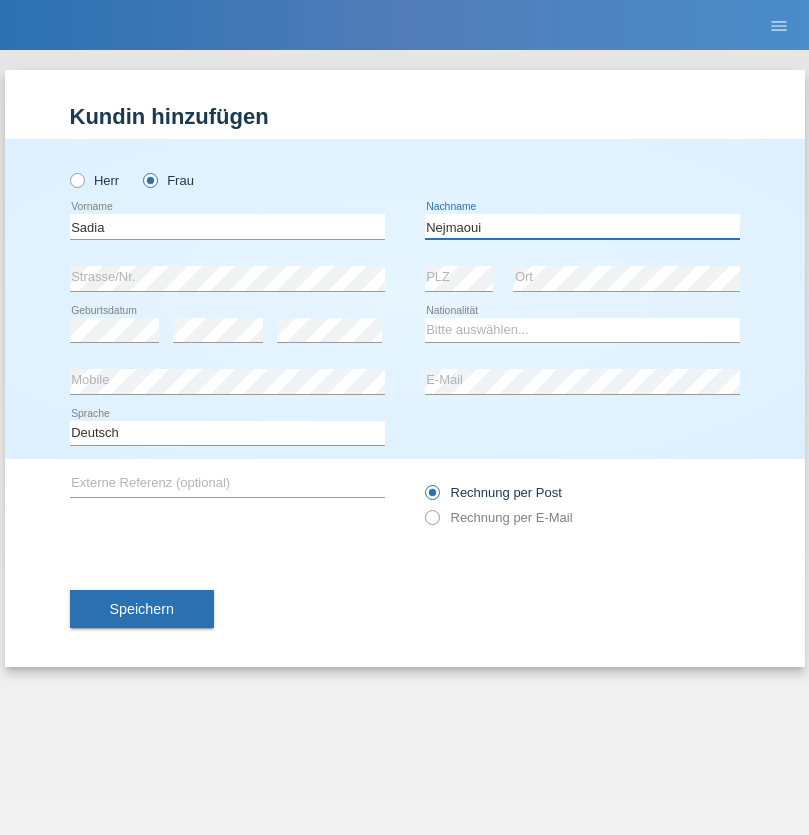 type on "Nejmaoui" 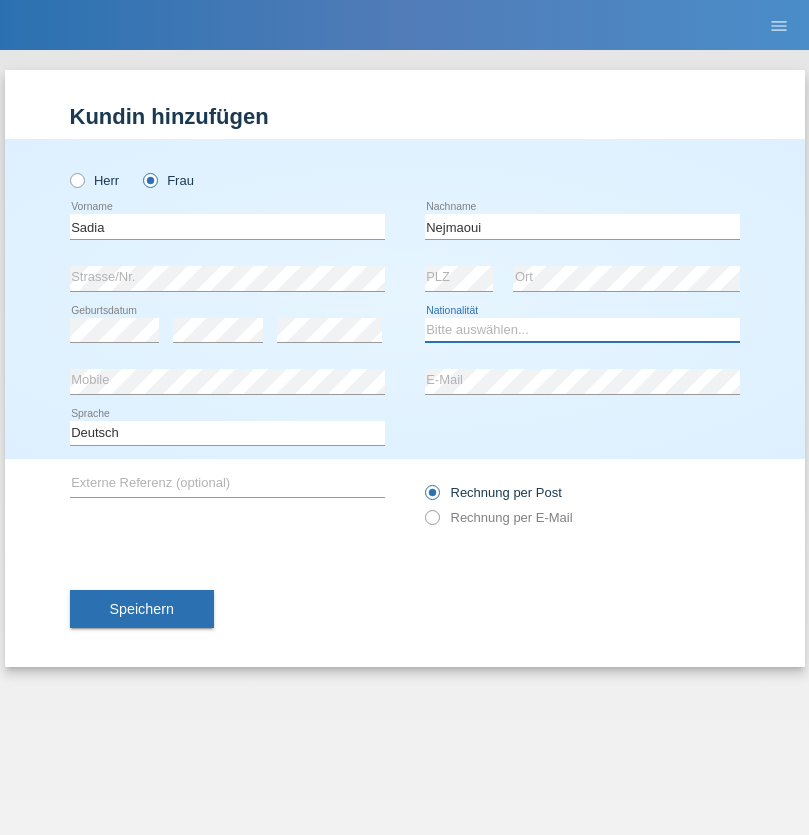 select on "MA" 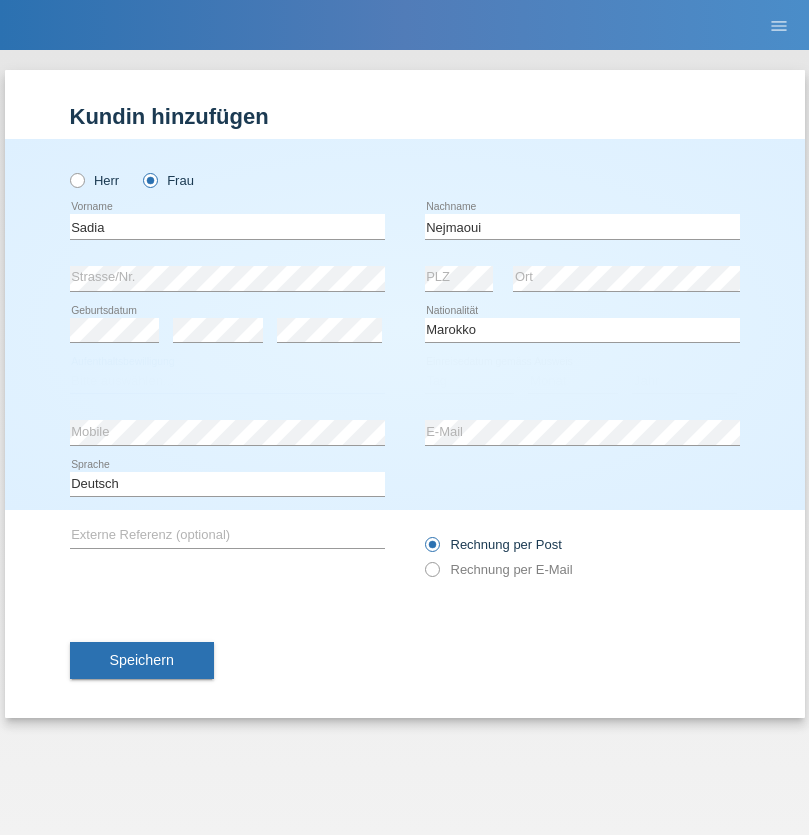 select on "C" 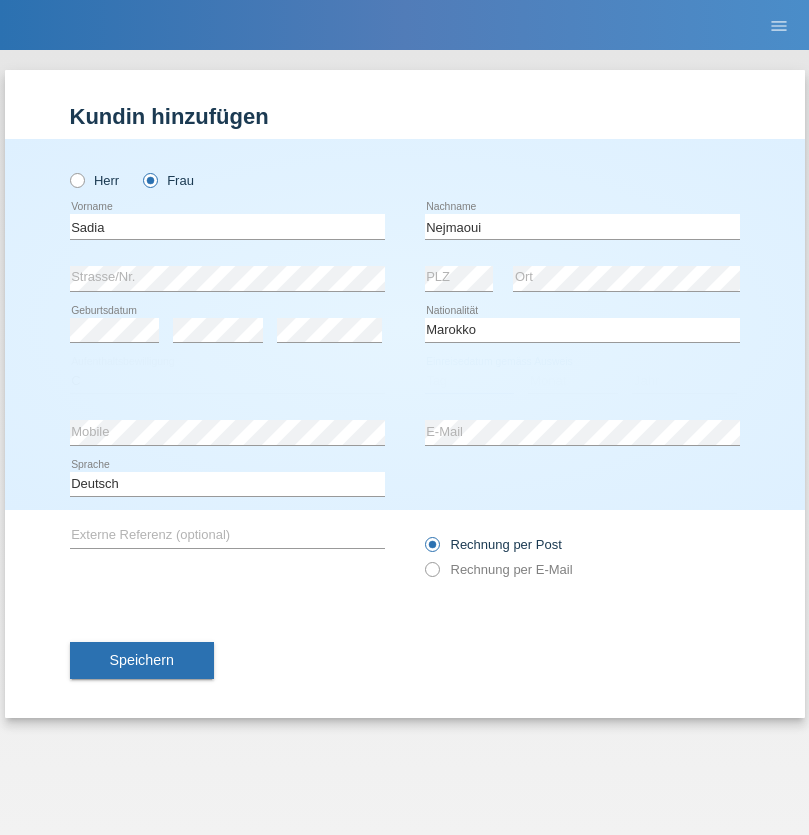 select on "01" 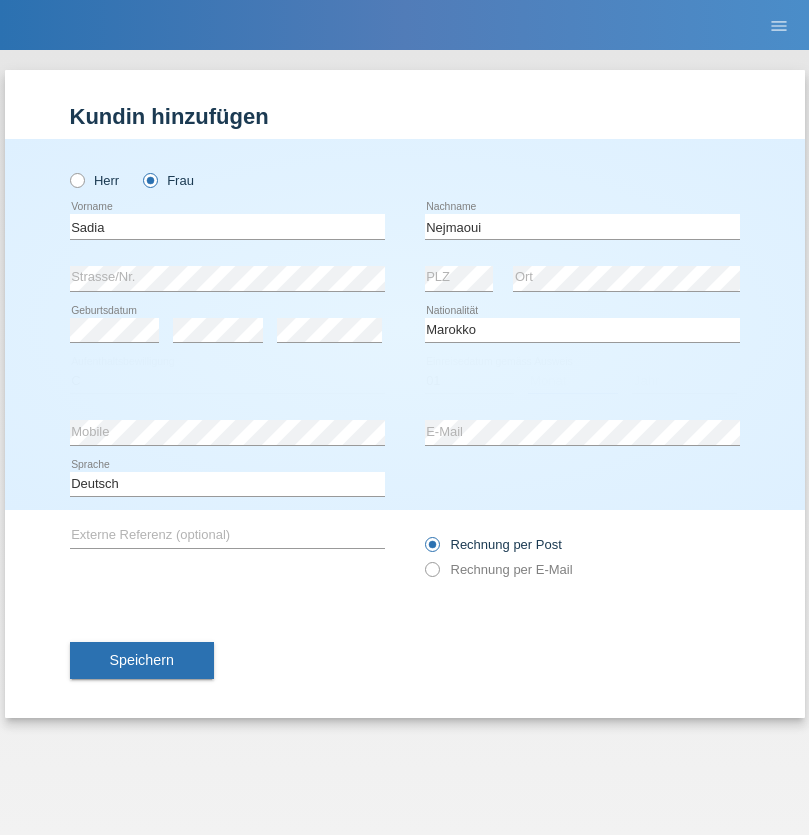select on "06" 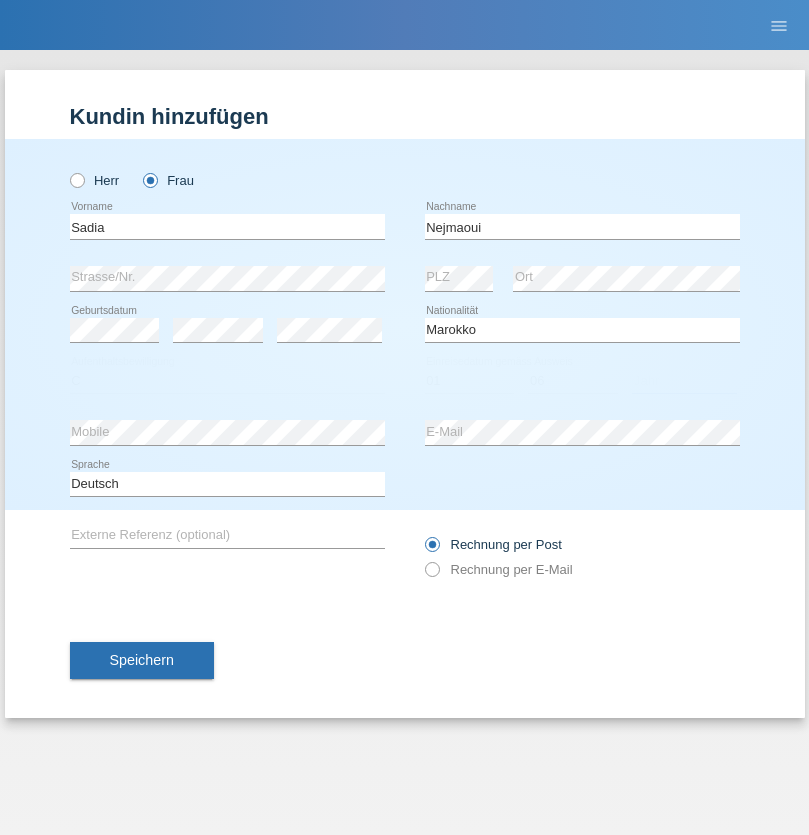 select on "1964" 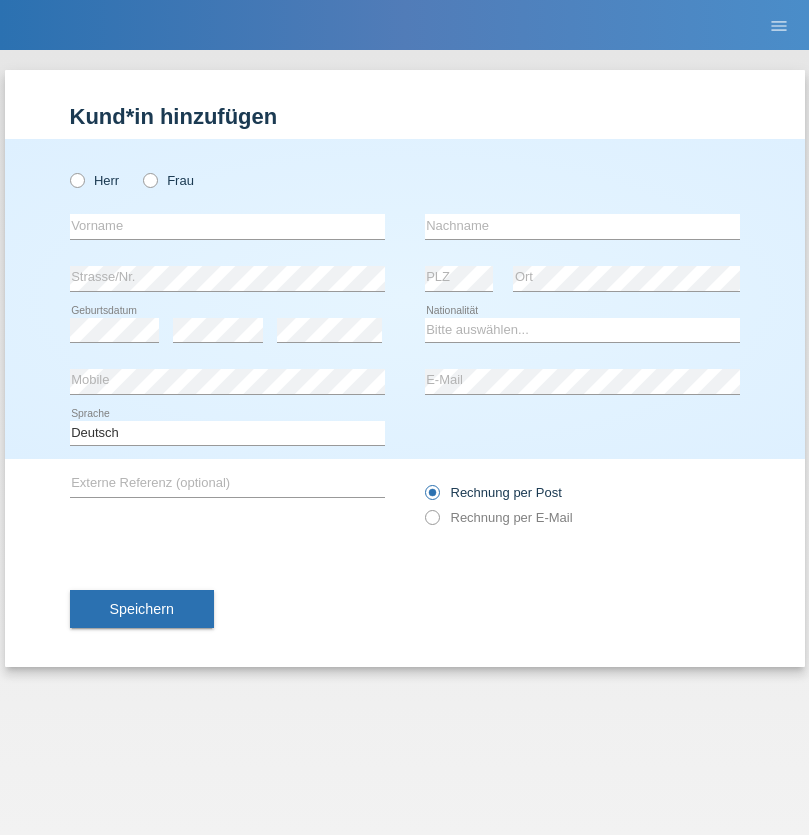 scroll, scrollTop: 0, scrollLeft: 0, axis: both 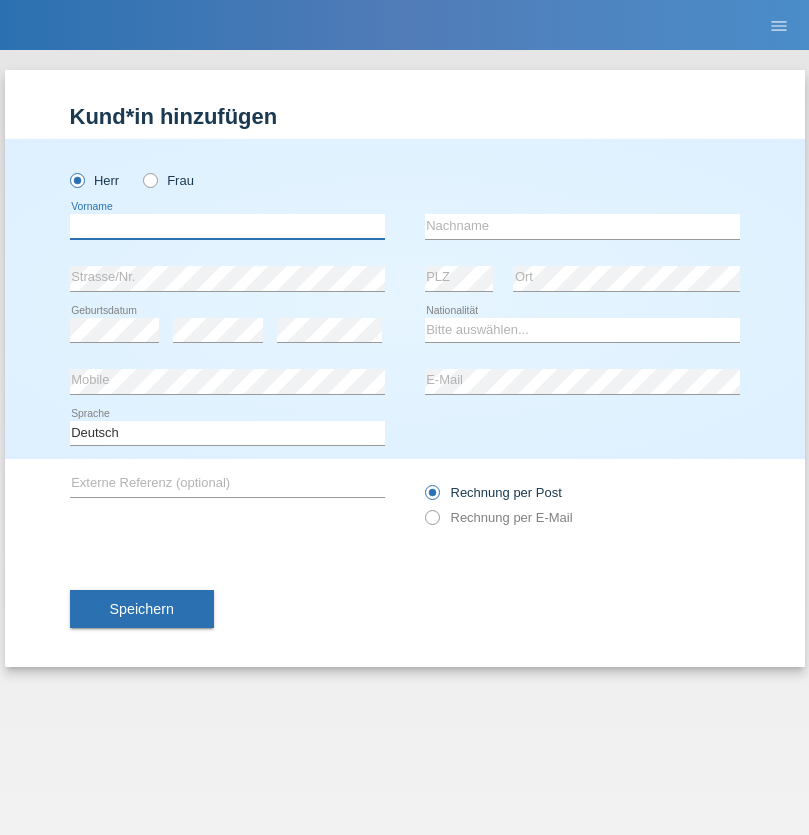 click at bounding box center [227, 226] 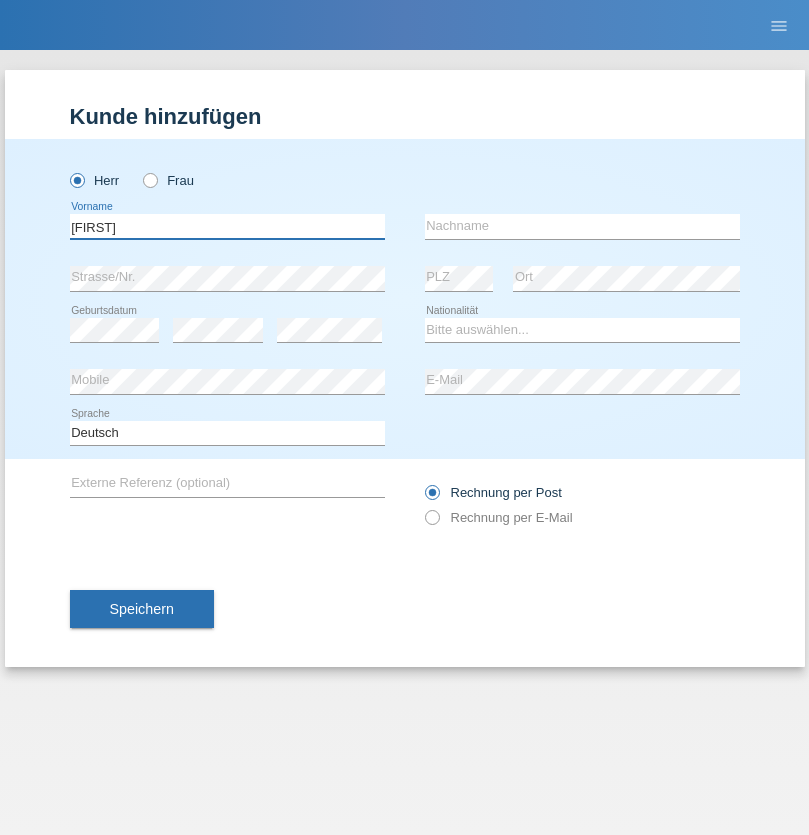 type on "Carlos" 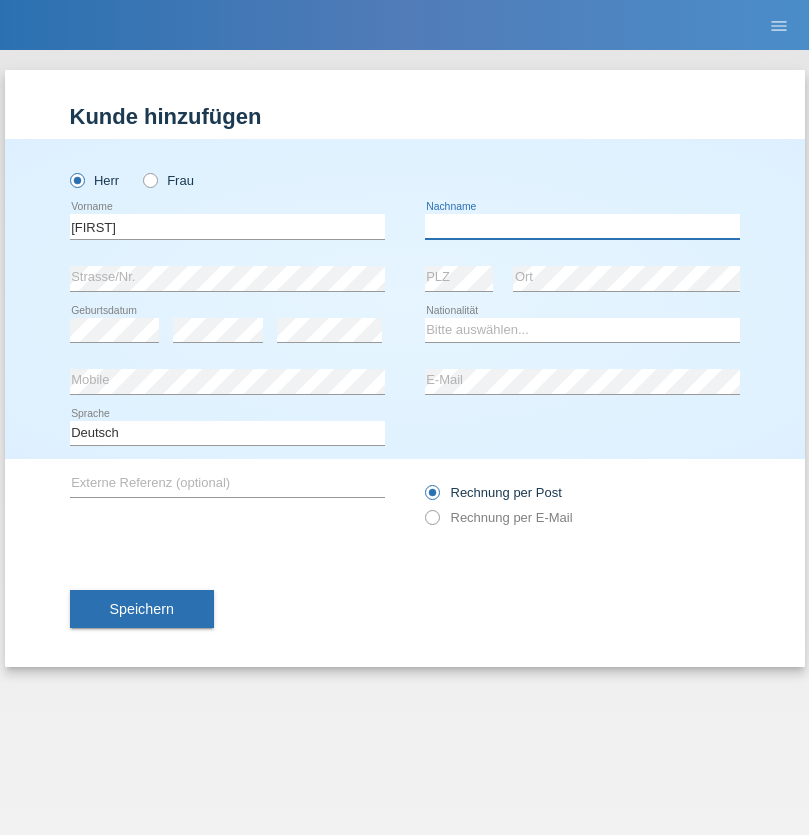 click at bounding box center [582, 226] 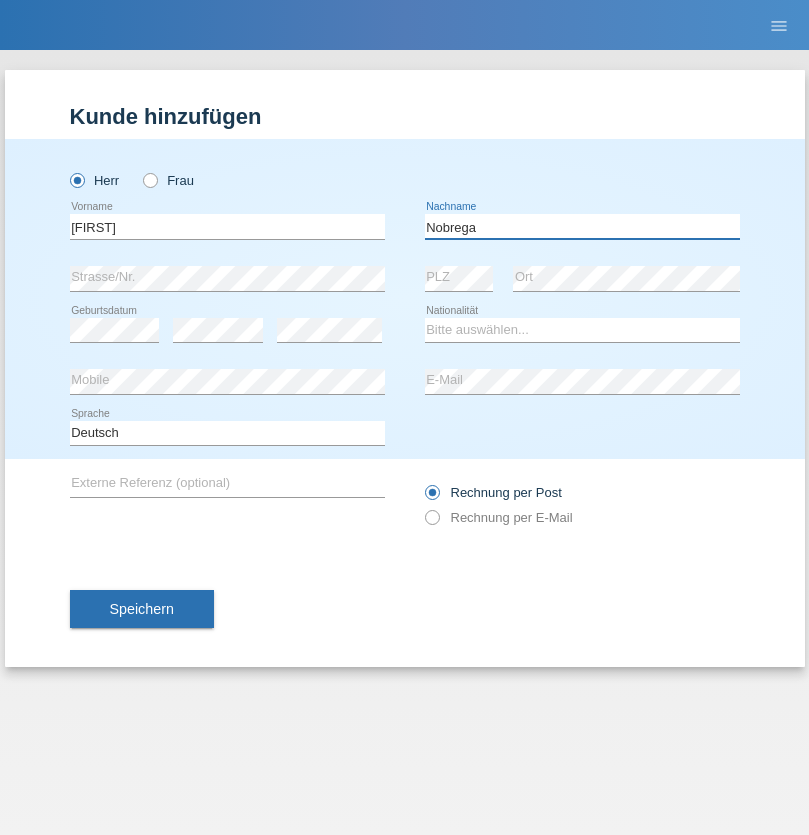 type on "Nobrega" 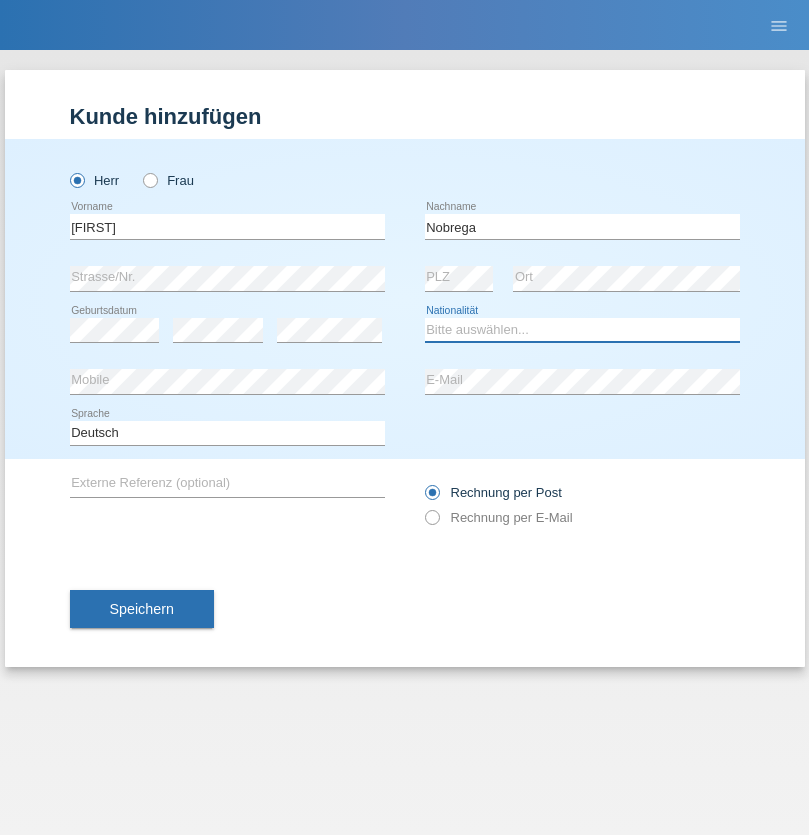 select on "CH" 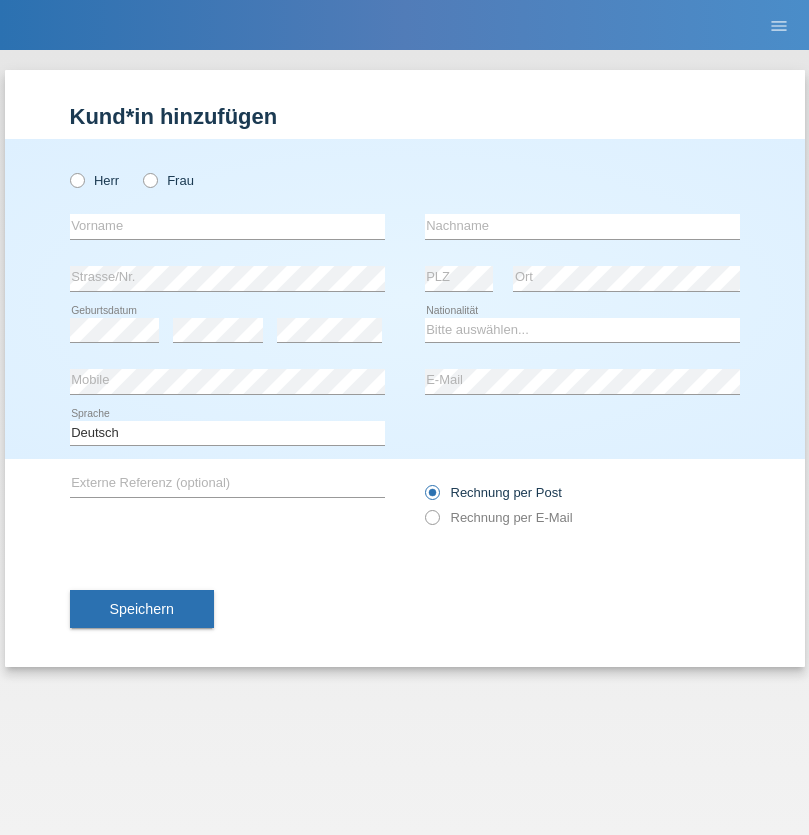 scroll, scrollTop: 0, scrollLeft: 0, axis: both 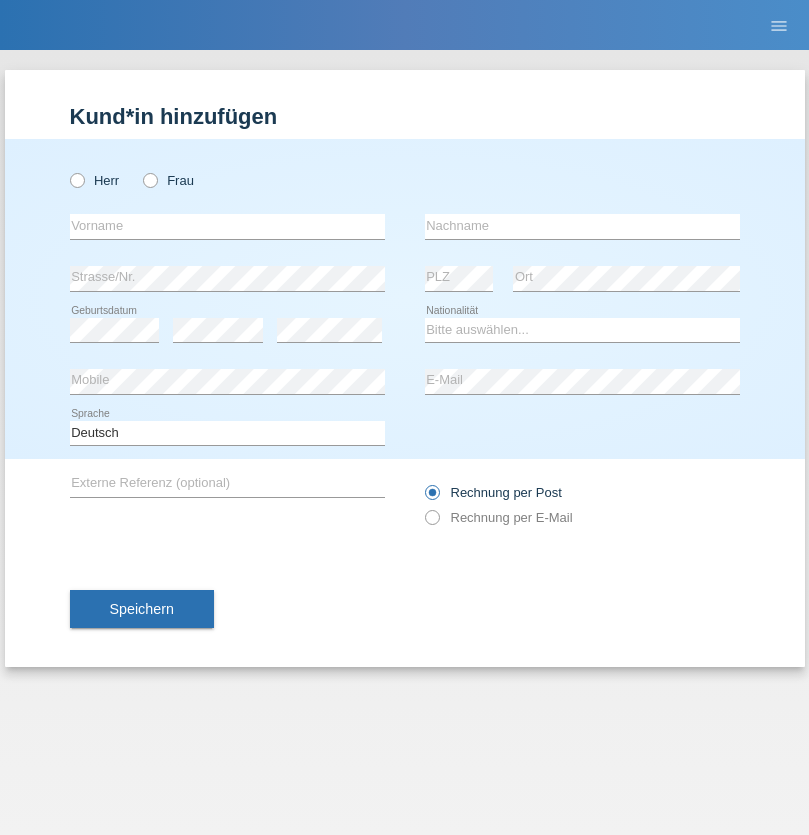 radio on "true" 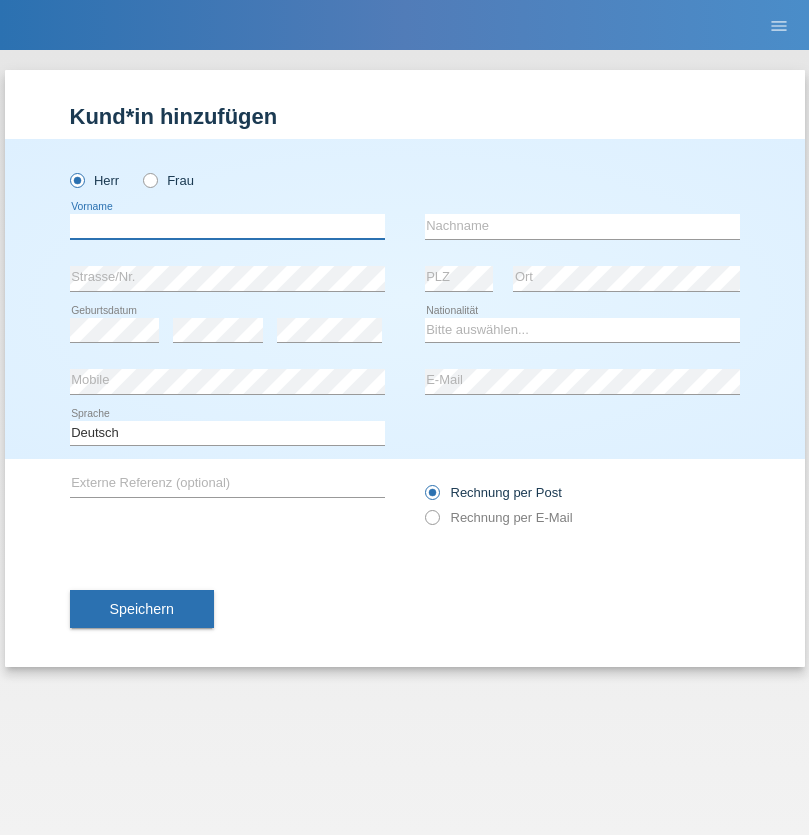 click at bounding box center (227, 226) 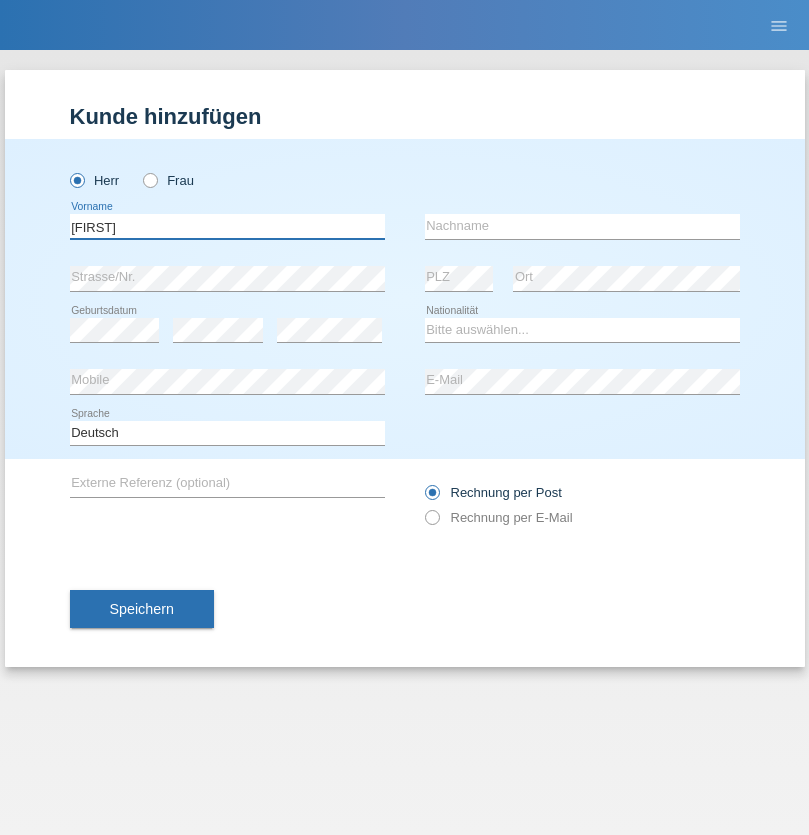 type on "Thivagaran" 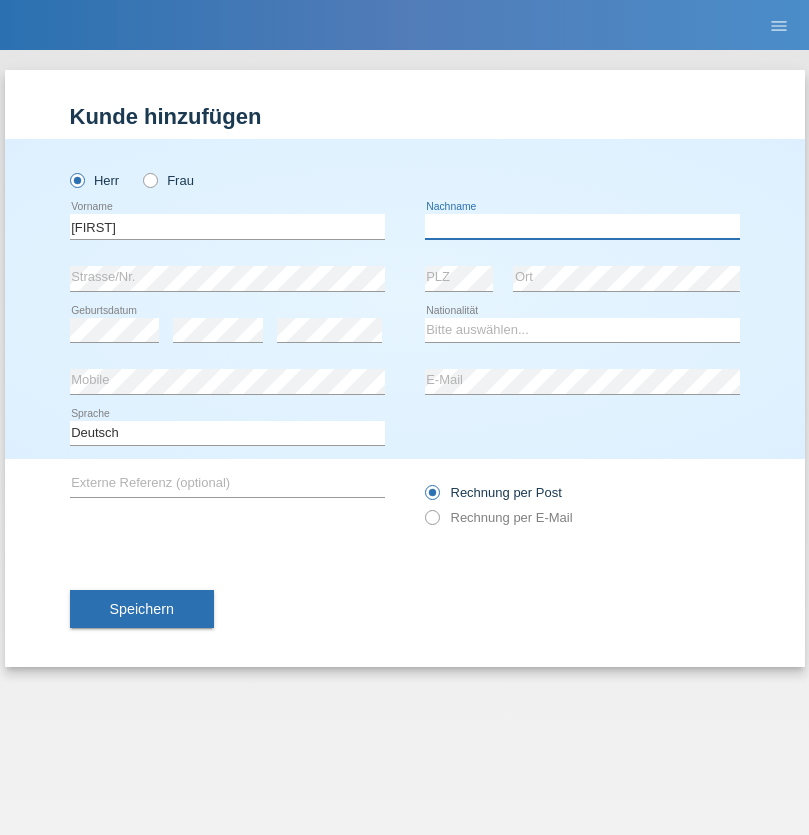 click at bounding box center [582, 226] 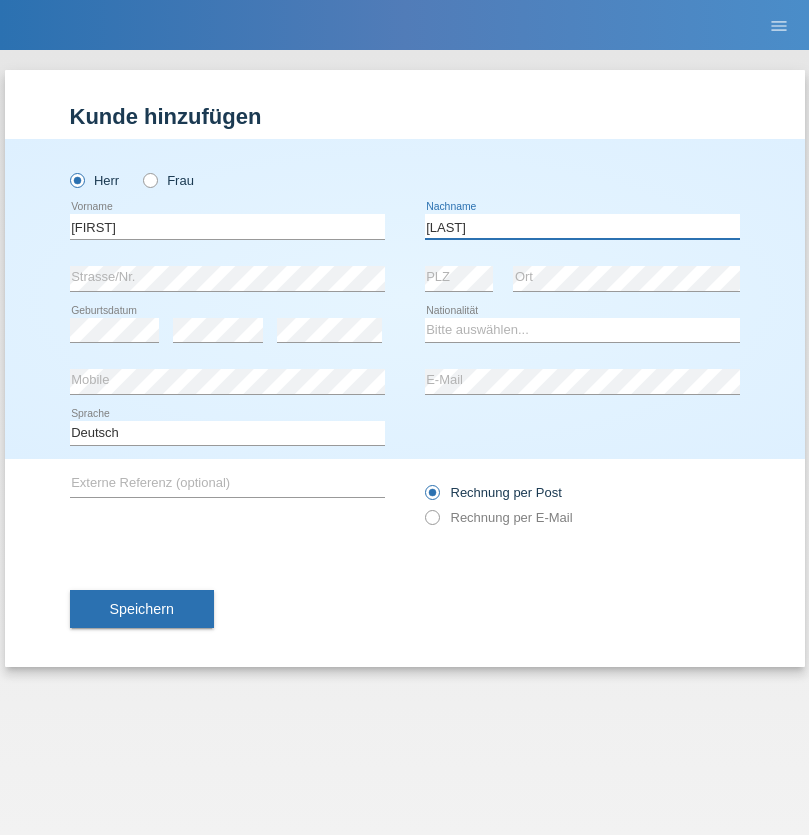 type on "Selvanayagam" 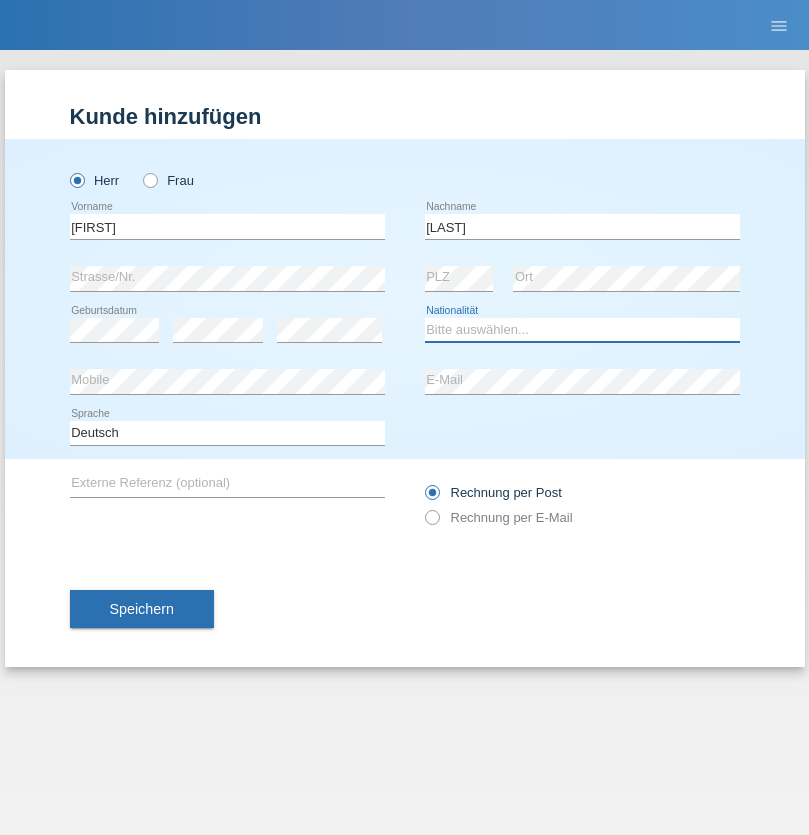 select on "LK" 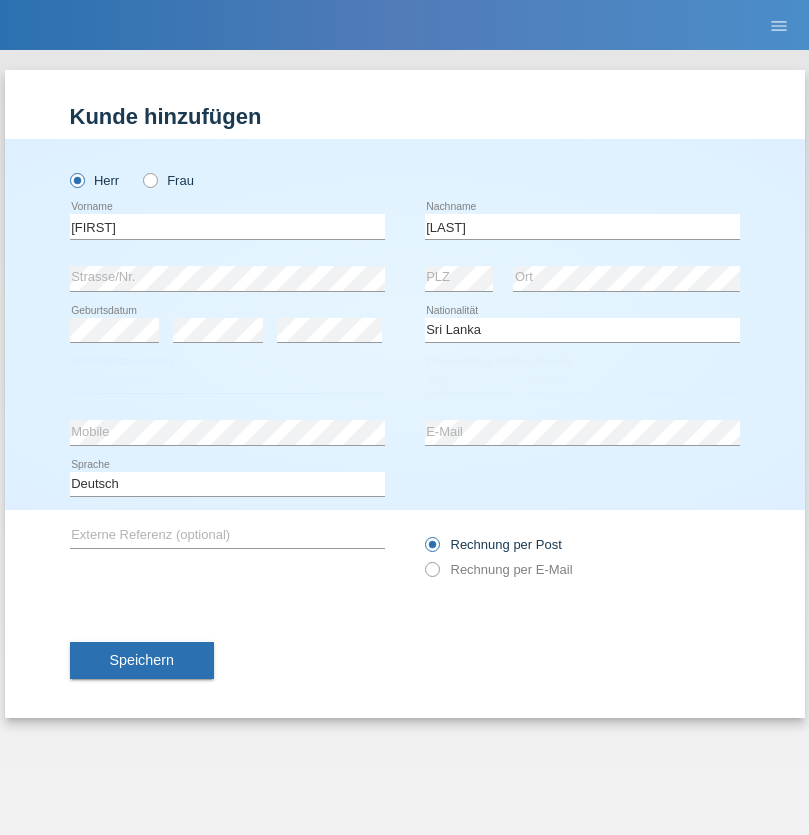 select on "C" 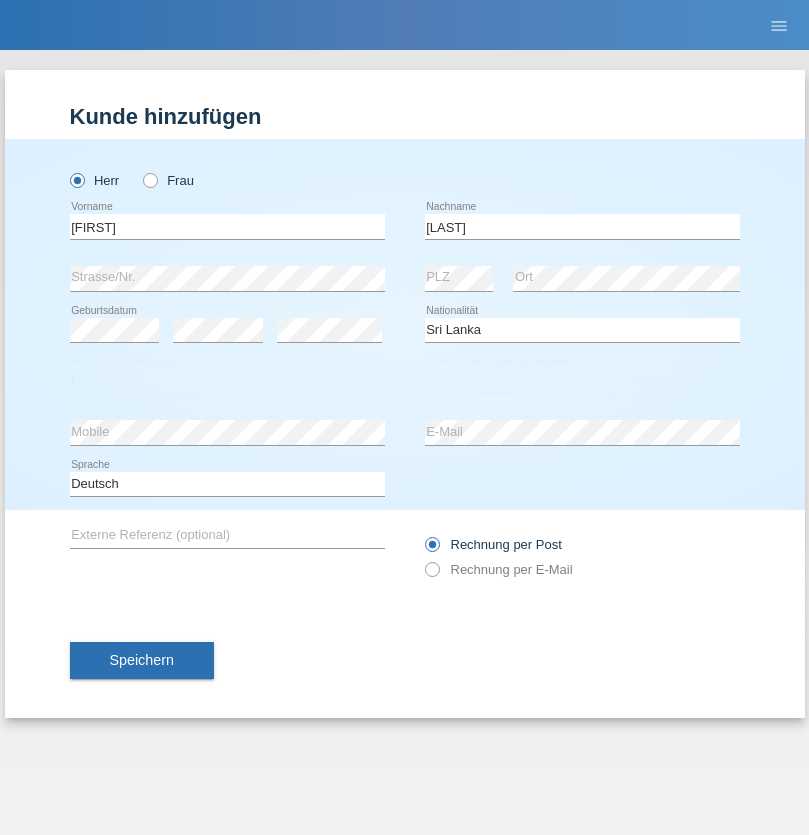 select on "23" 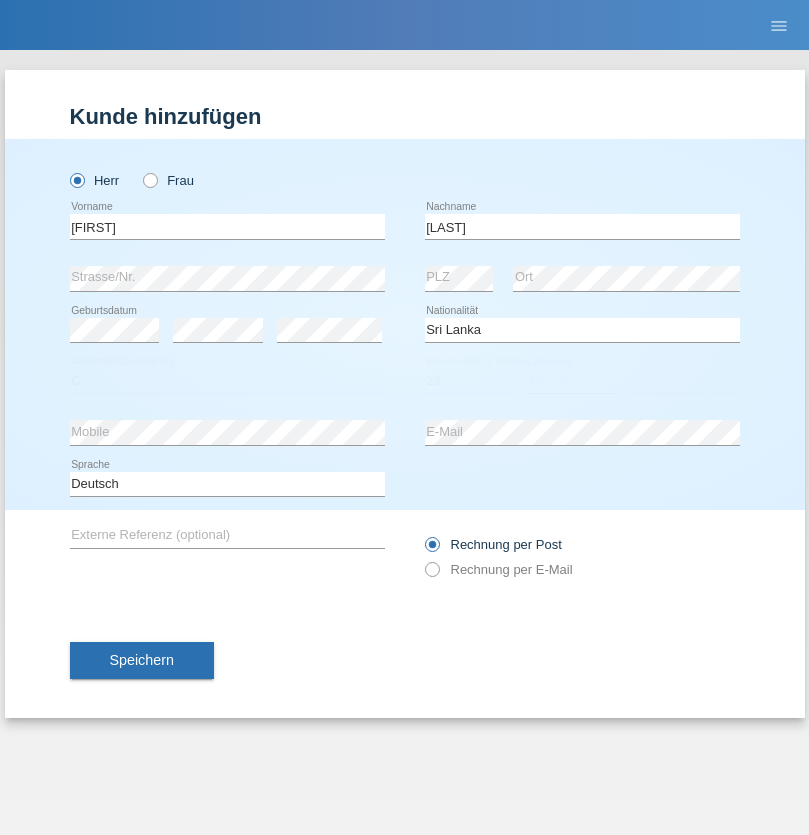select on "03" 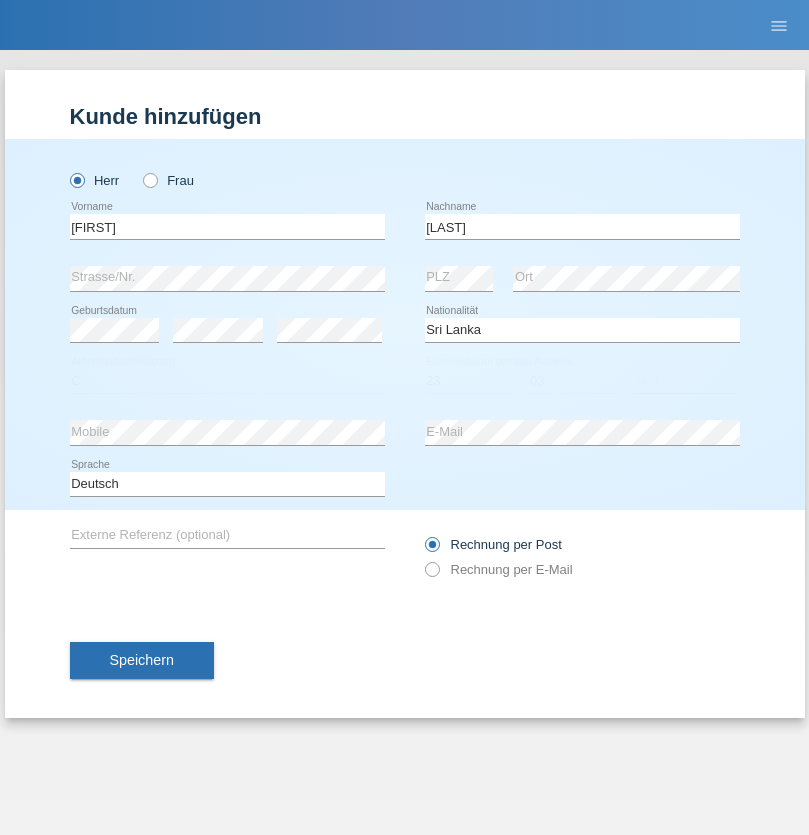 select on "2021" 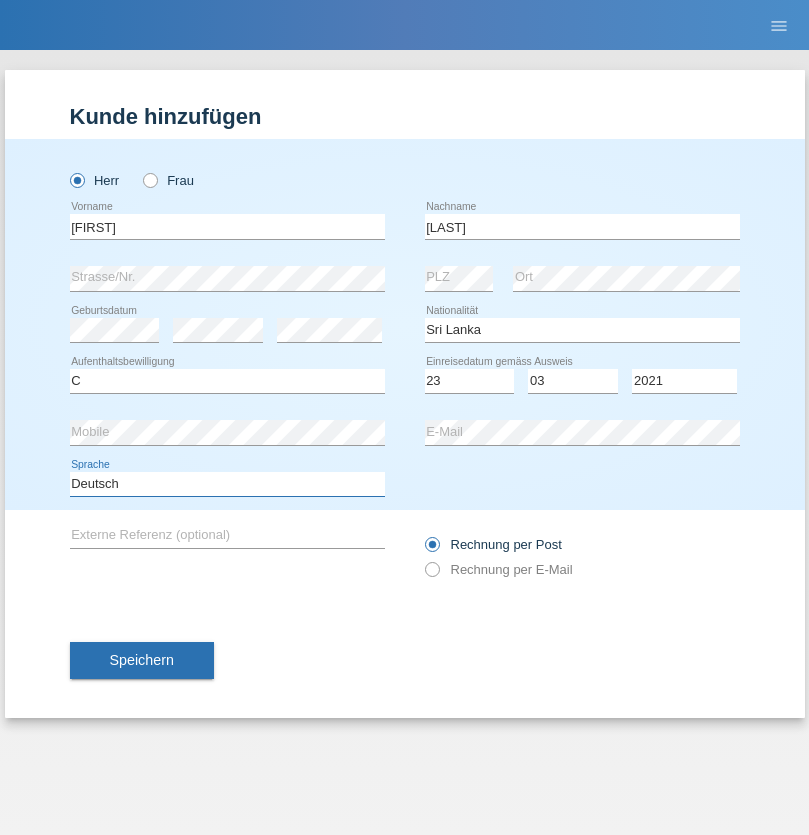 select on "en" 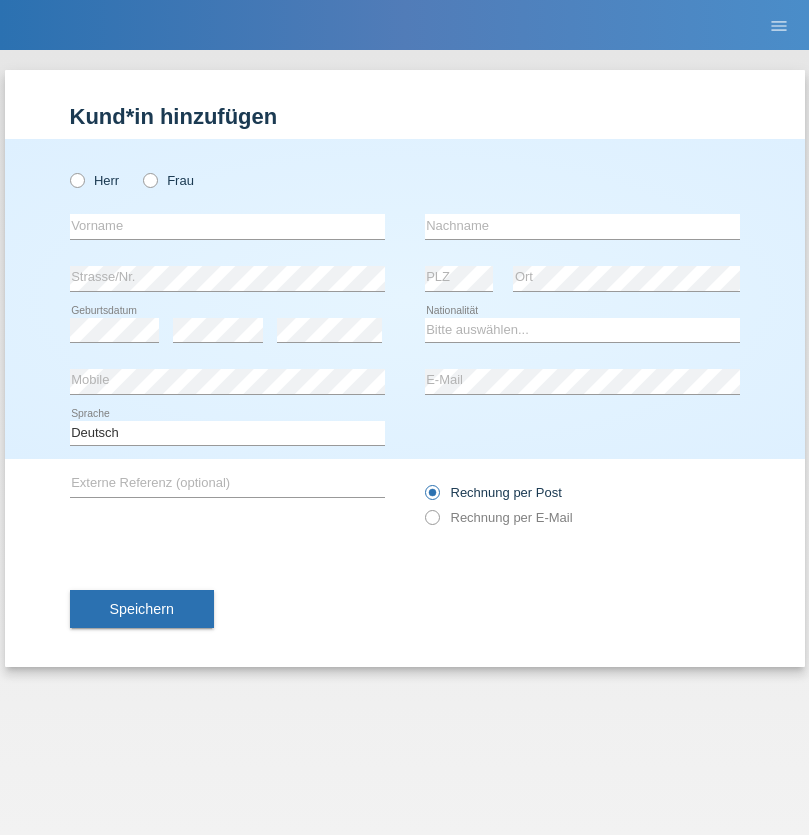 scroll, scrollTop: 0, scrollLeft: 0, axis: both 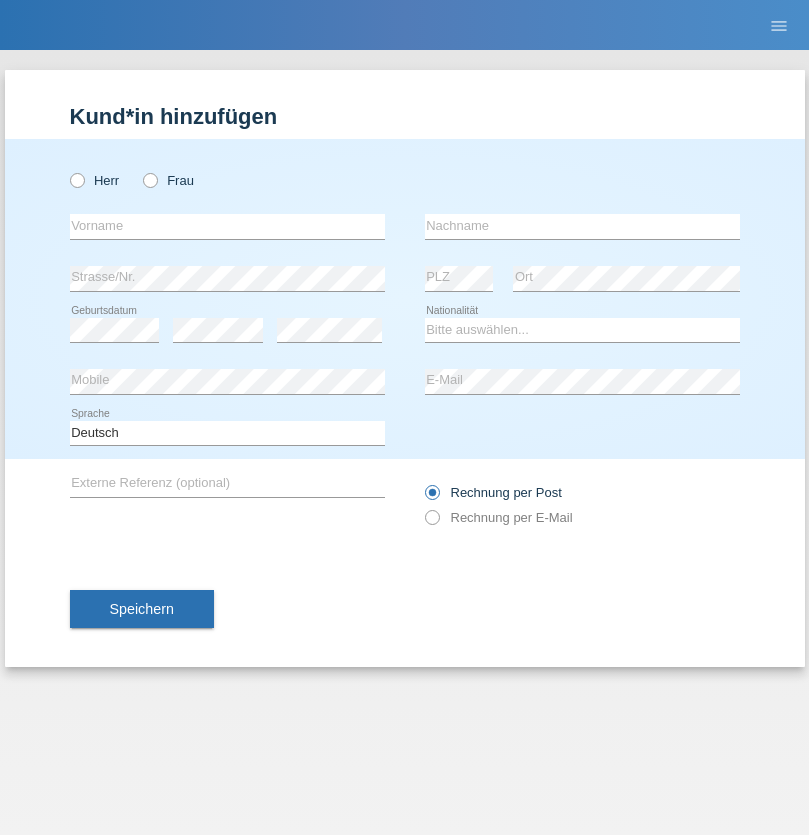 radio on "true" 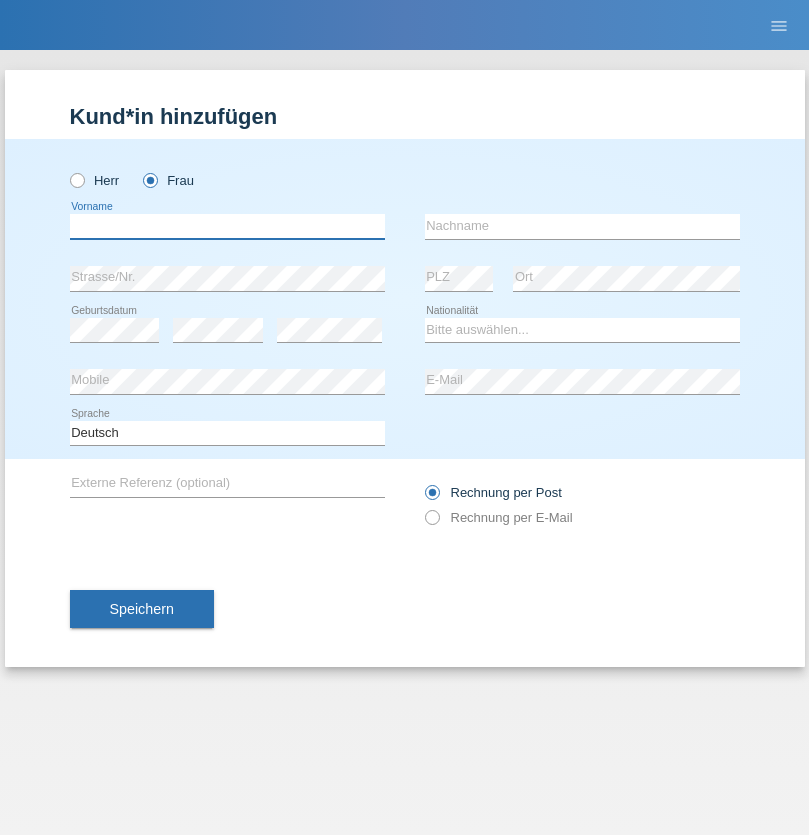 click at bounding box center [227, 226] 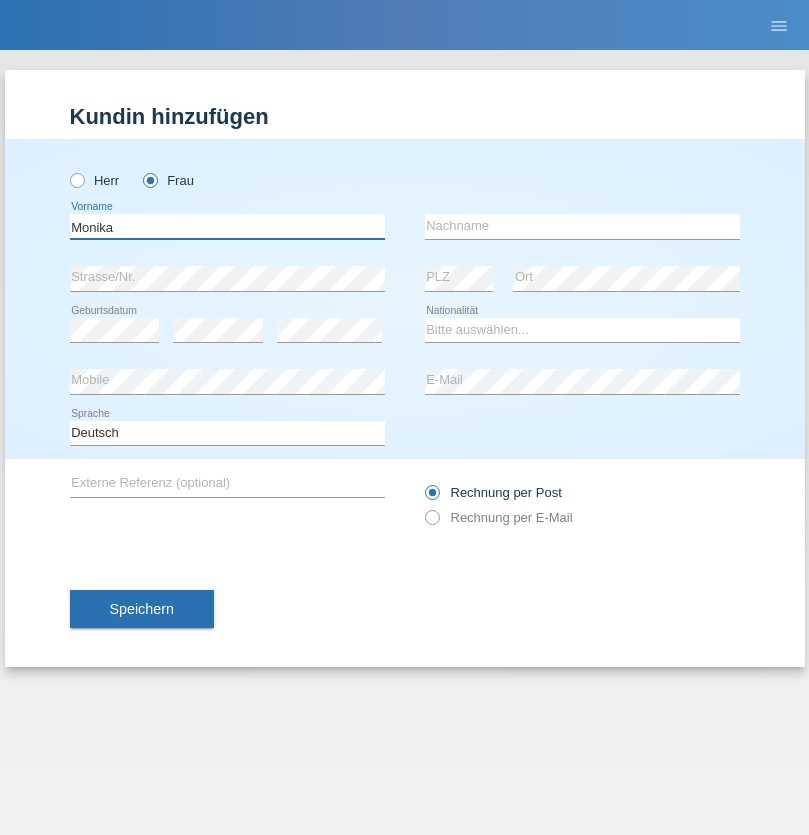 type on "Monika" 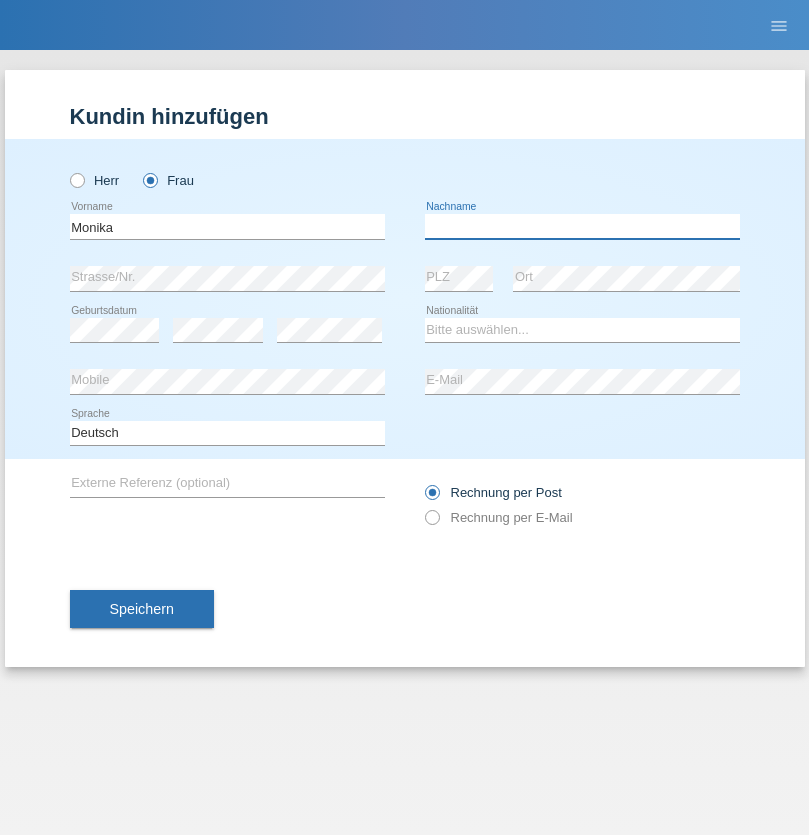 click at bounding box center (582, 226) 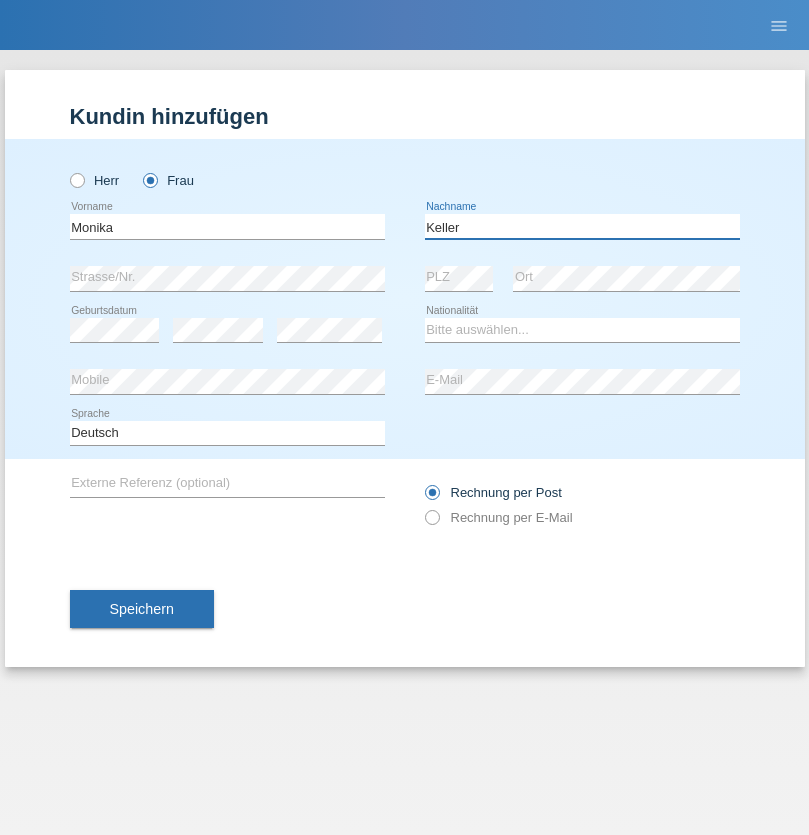 type on "Keller" 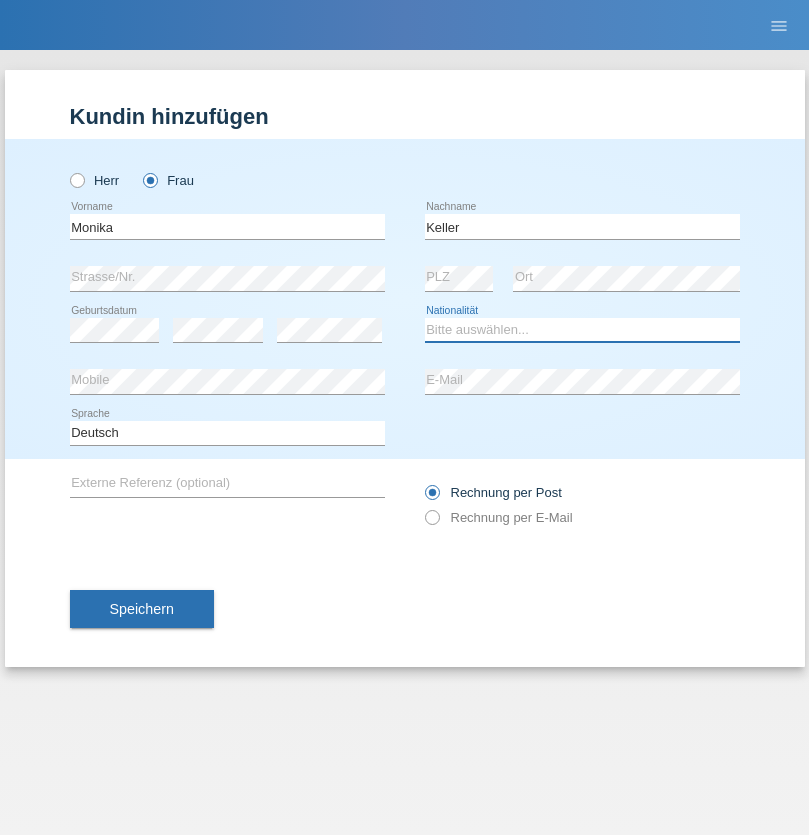 select on "CH" 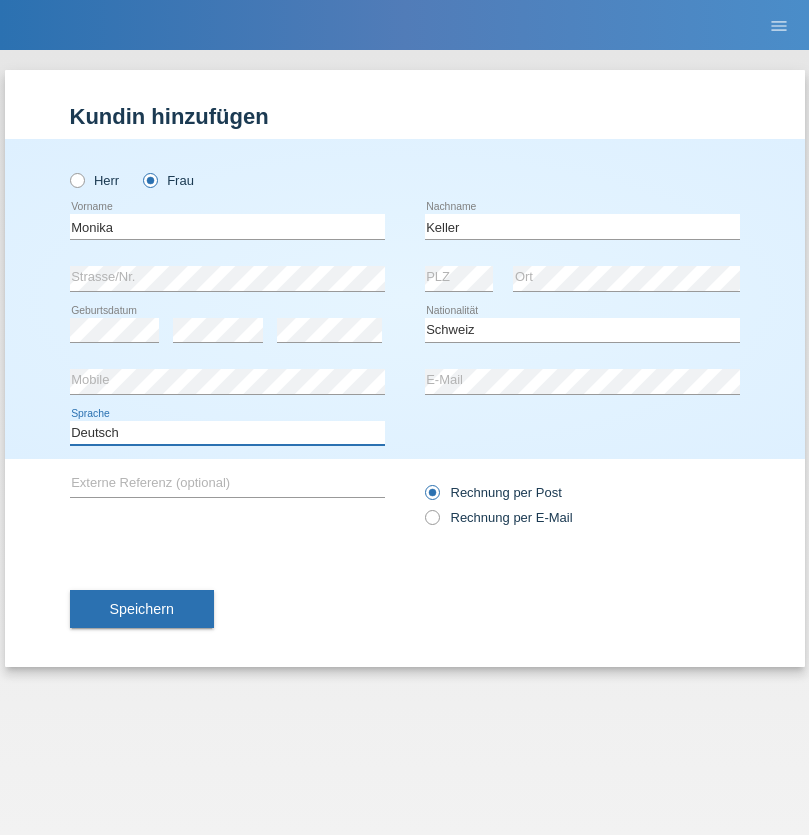 select on "en" 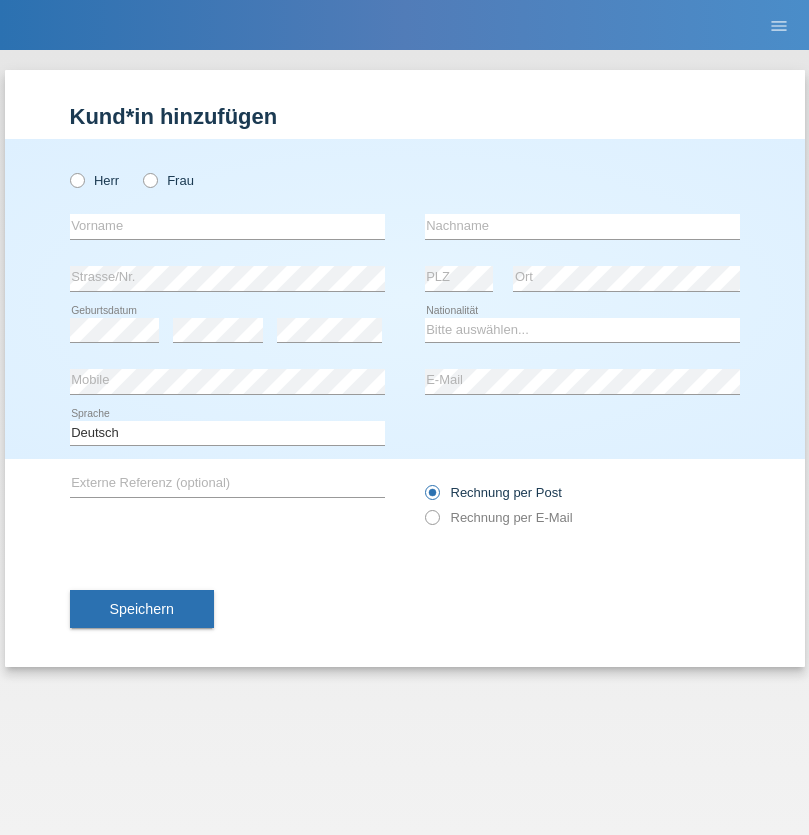 scroll, scrollTop: 0, scrollLeft: 0, axis: both 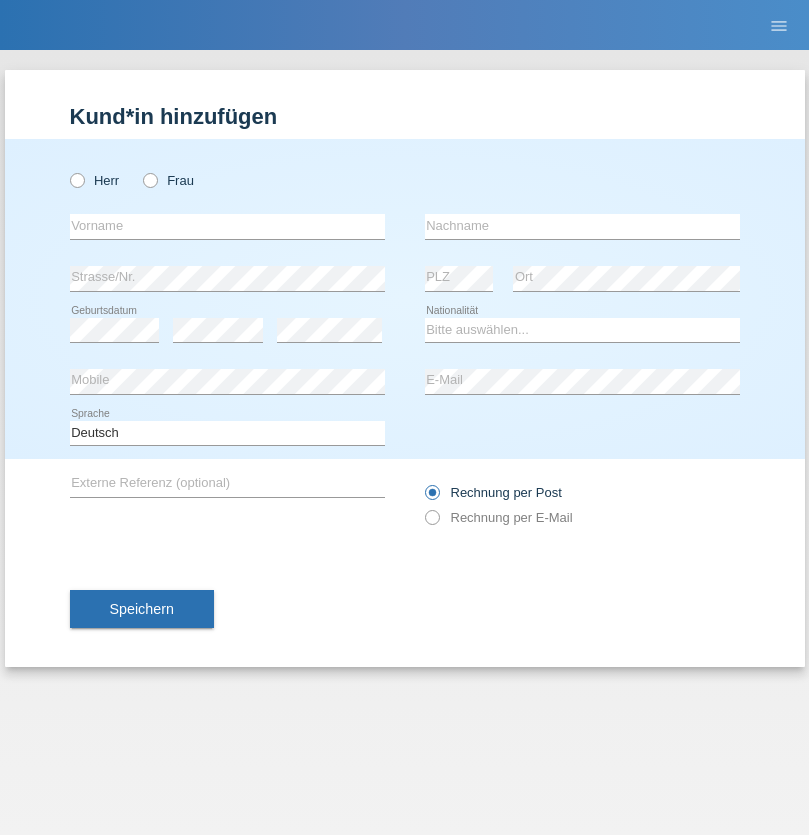 radio on "true" 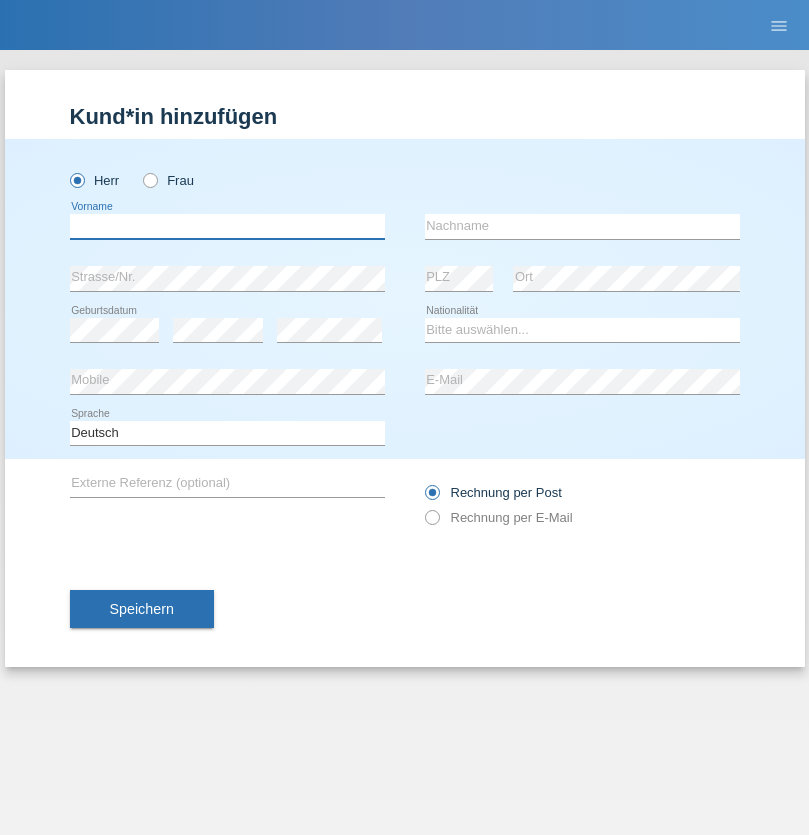 click at bounding box center (227, 226) 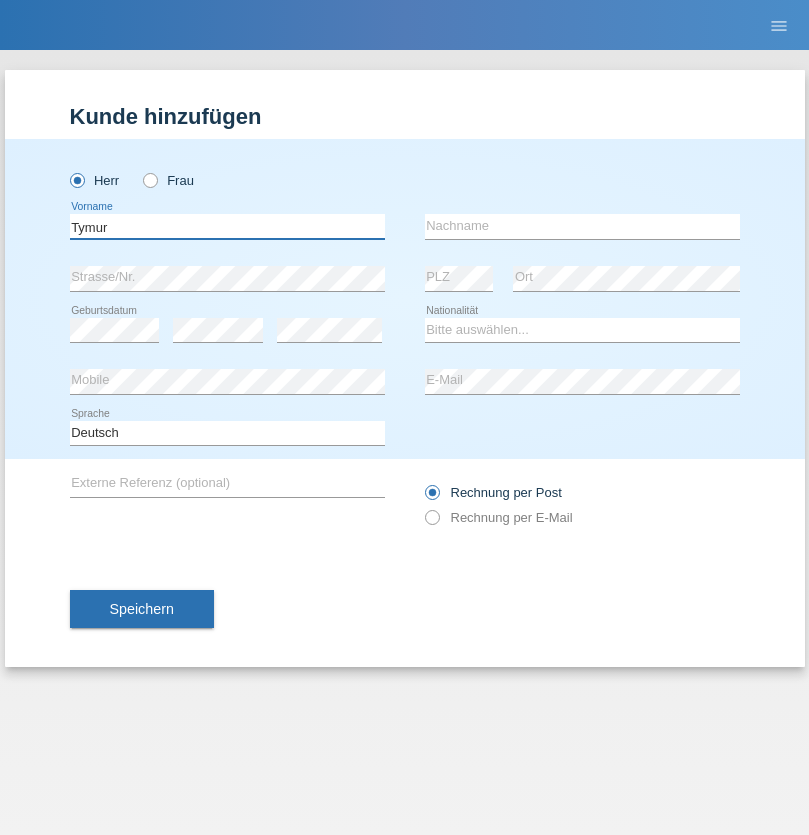 type on "Tymur" 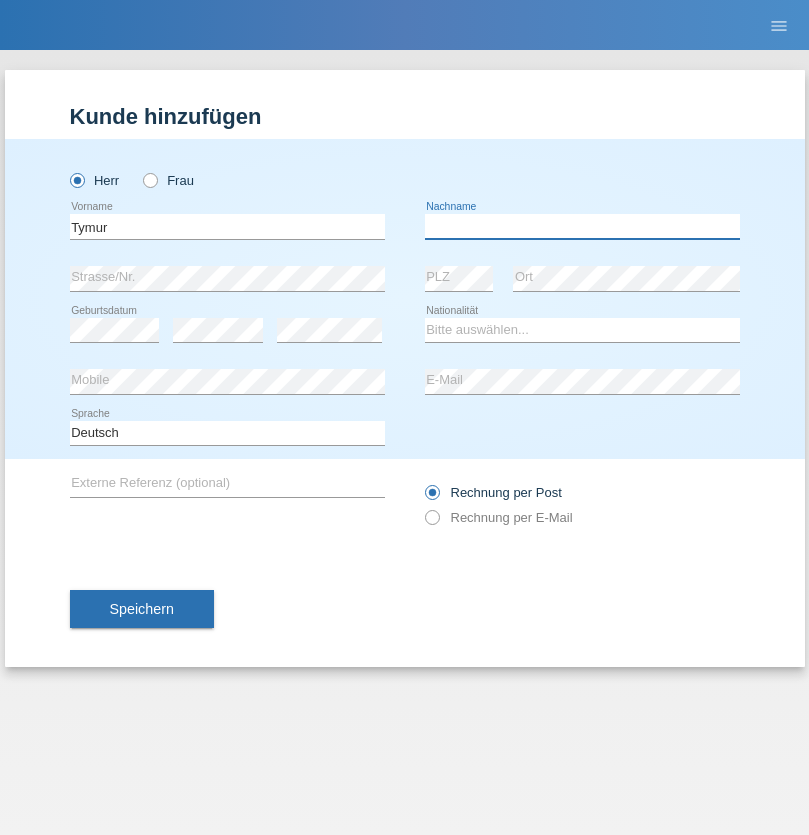 click at bounding box center [582, 226] 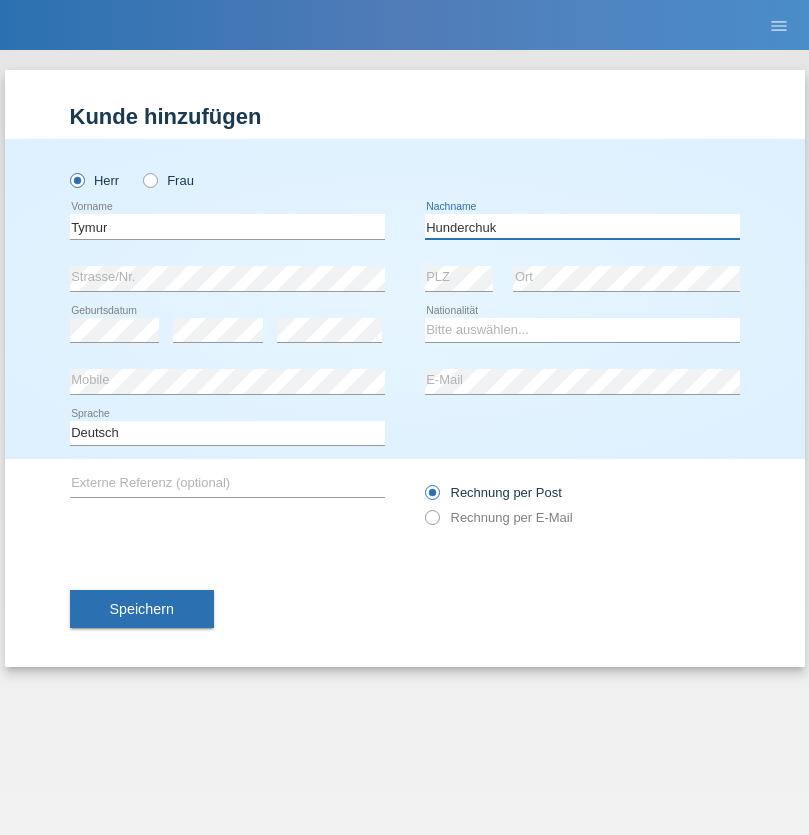 type on "Hunderchuk" 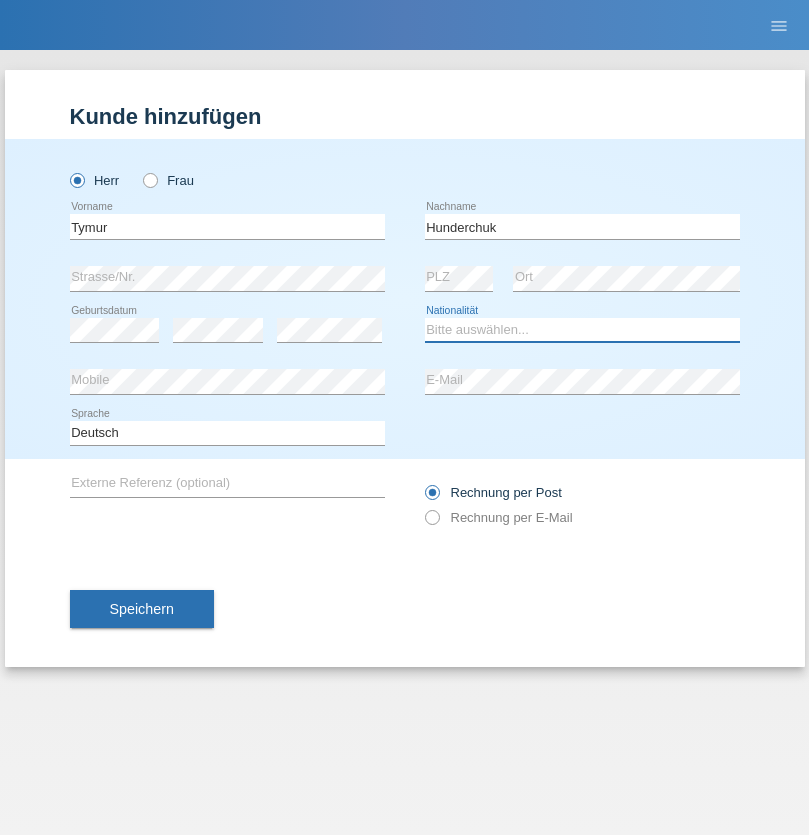 select on "UA" 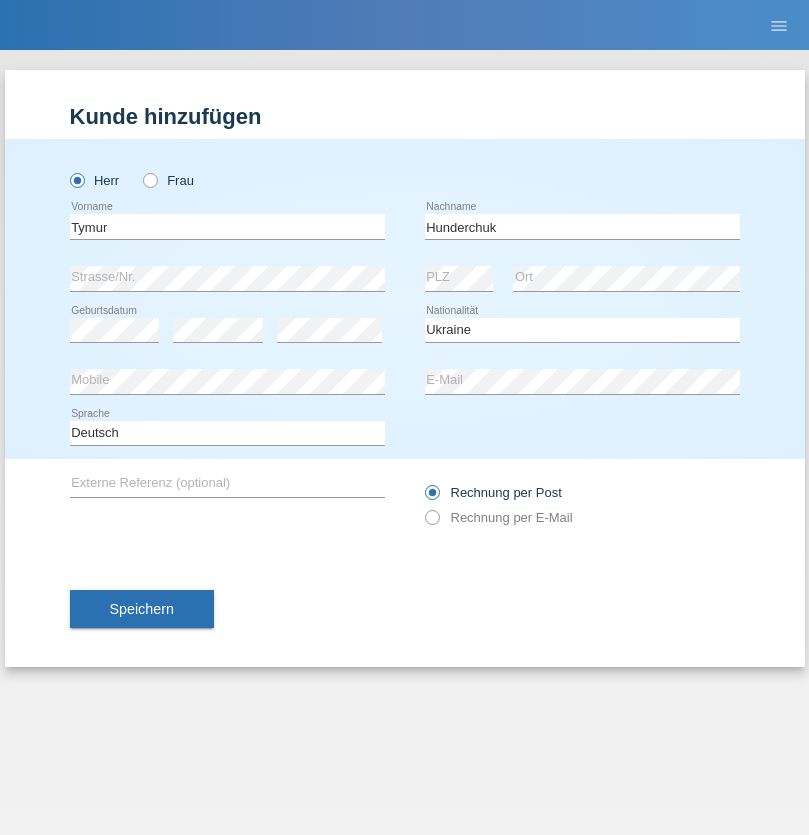 select on "C" 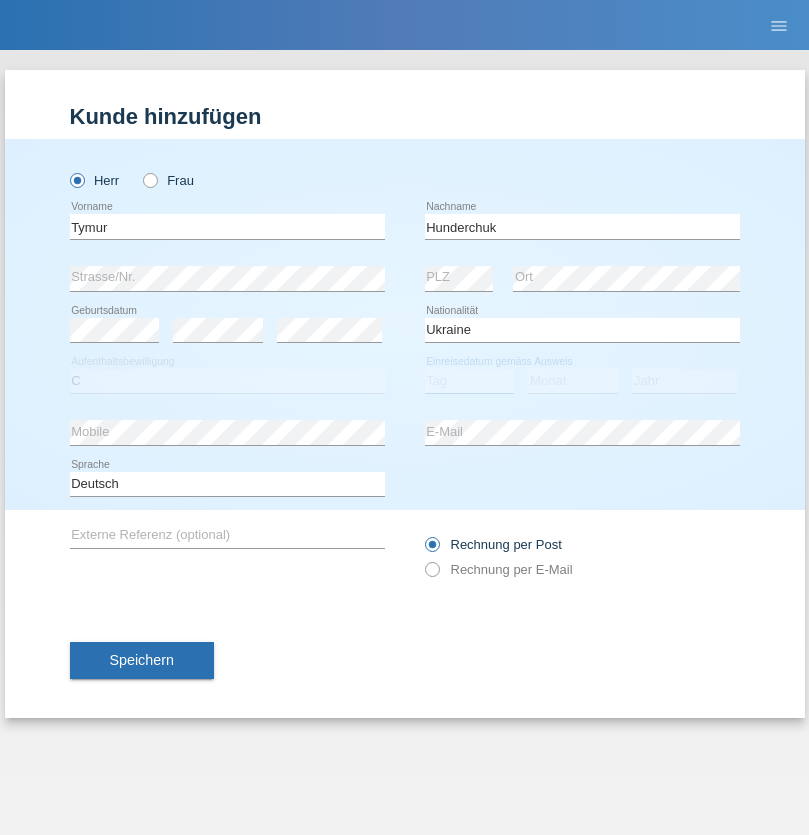 select on "20" 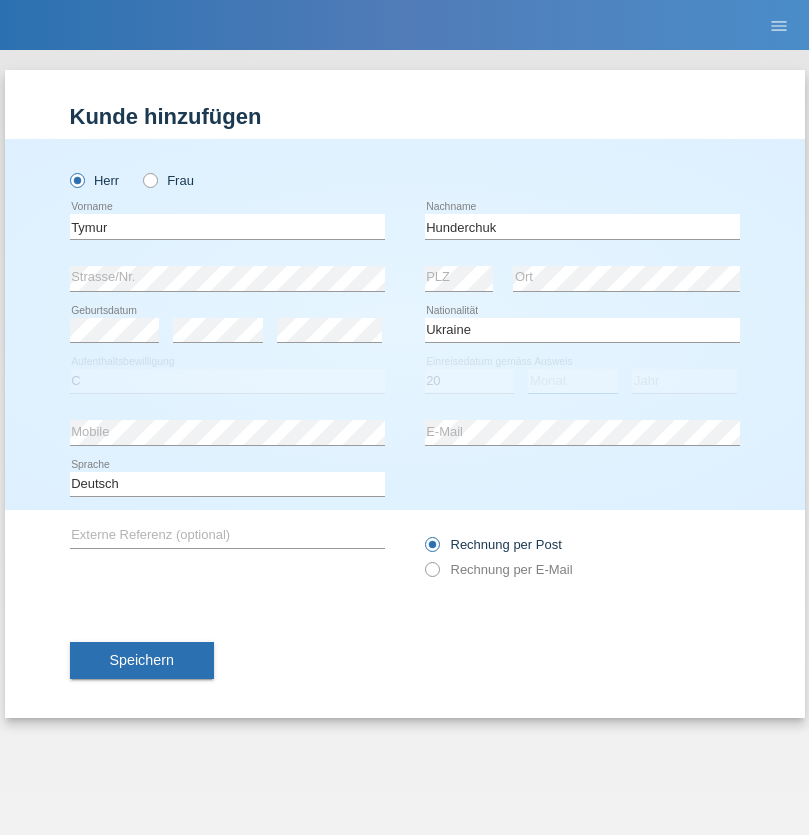 select on "08" 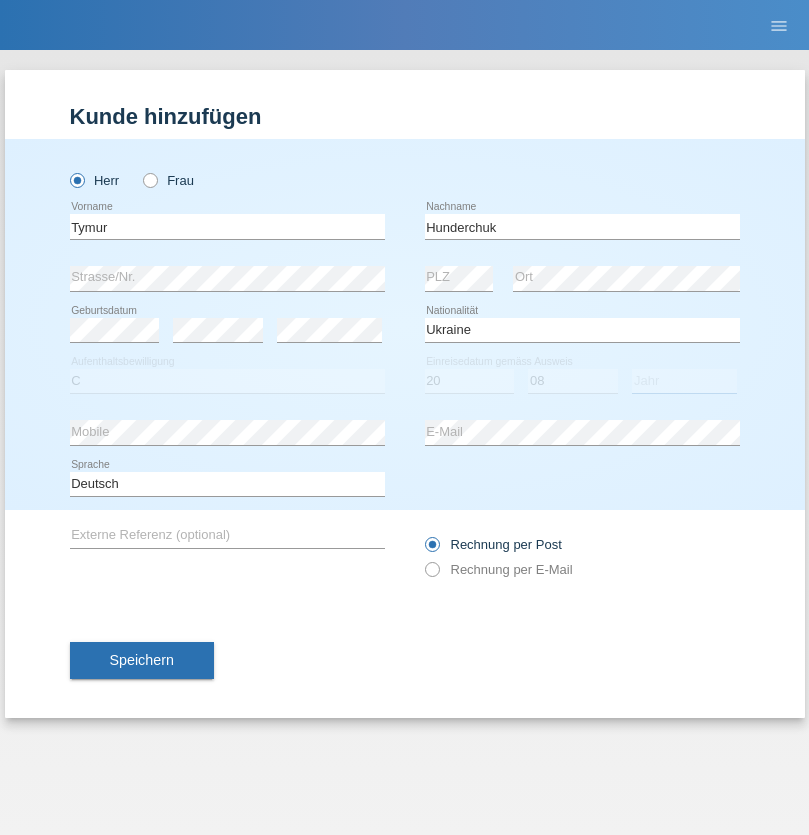 select on "2021" 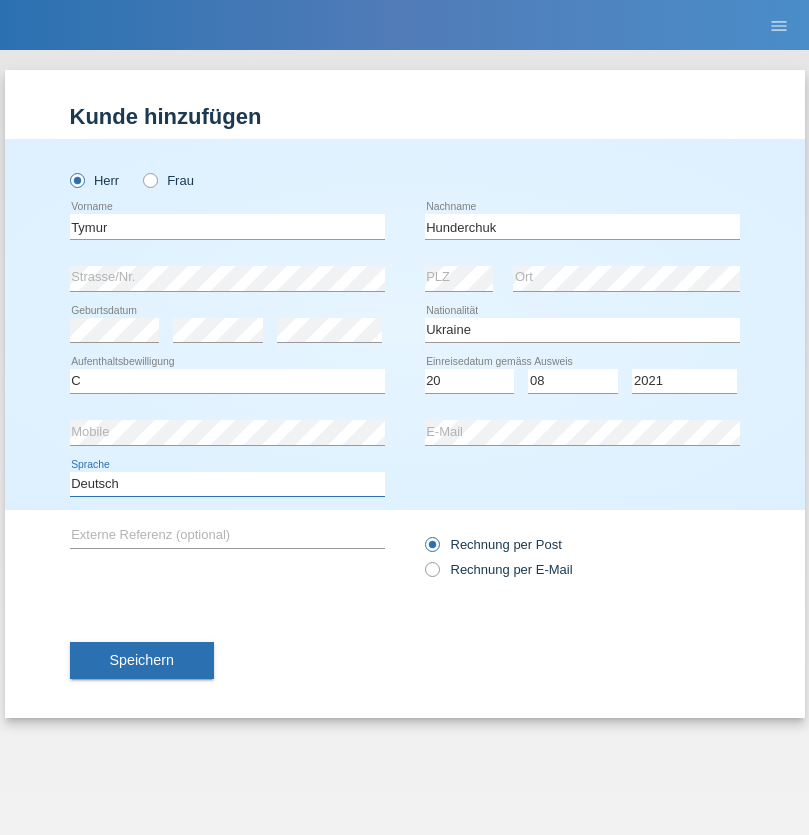 select on "en" 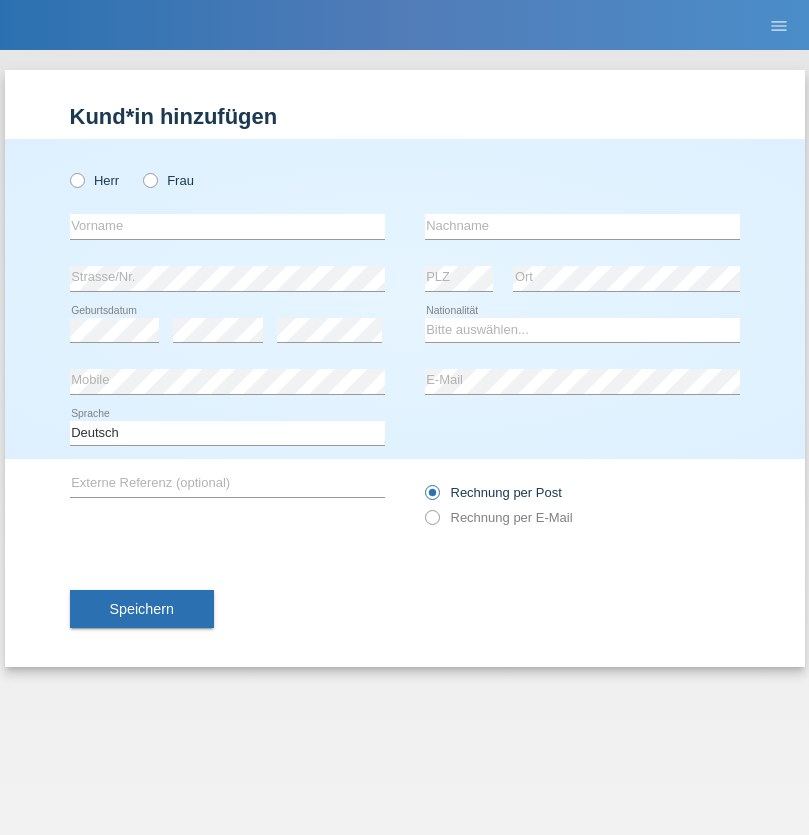 scroll, scrollTop: 0, scrollLeft: 0, axis: both 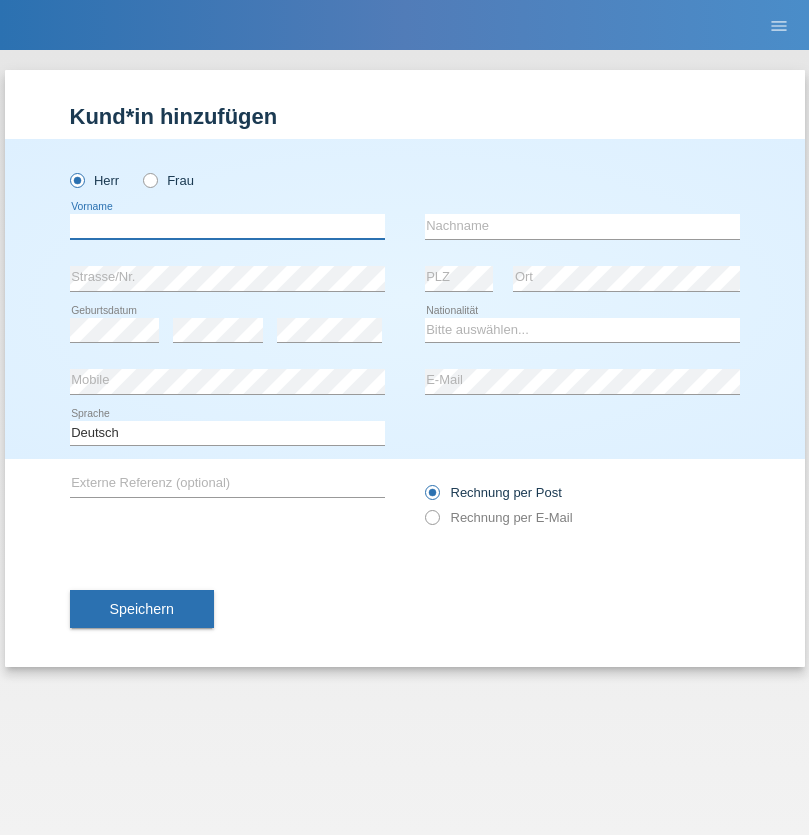 click at bounding box center [227, 226] 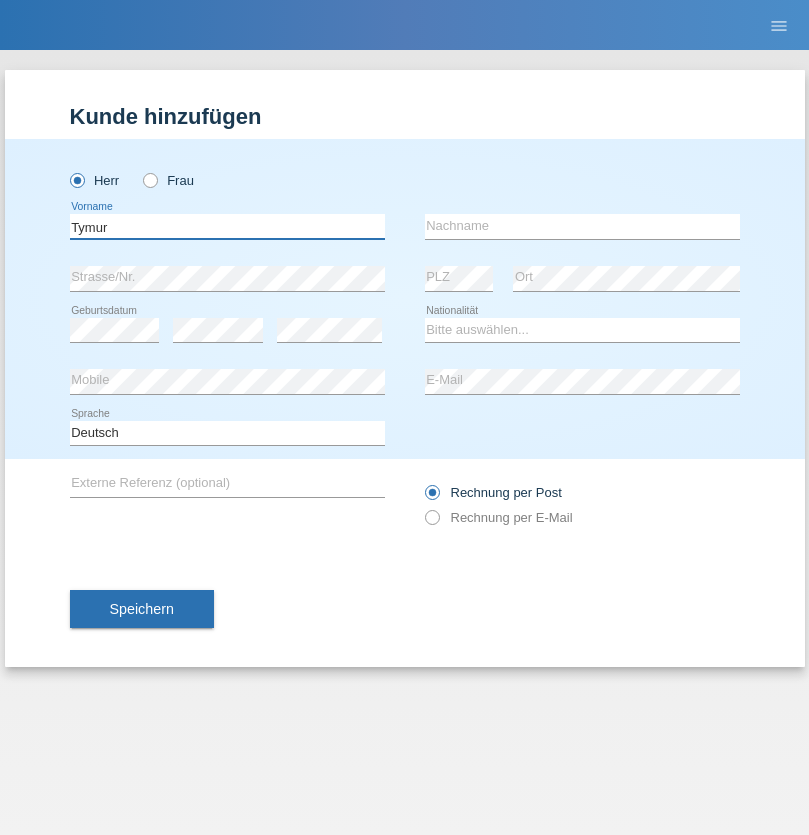 type on "Tymur" 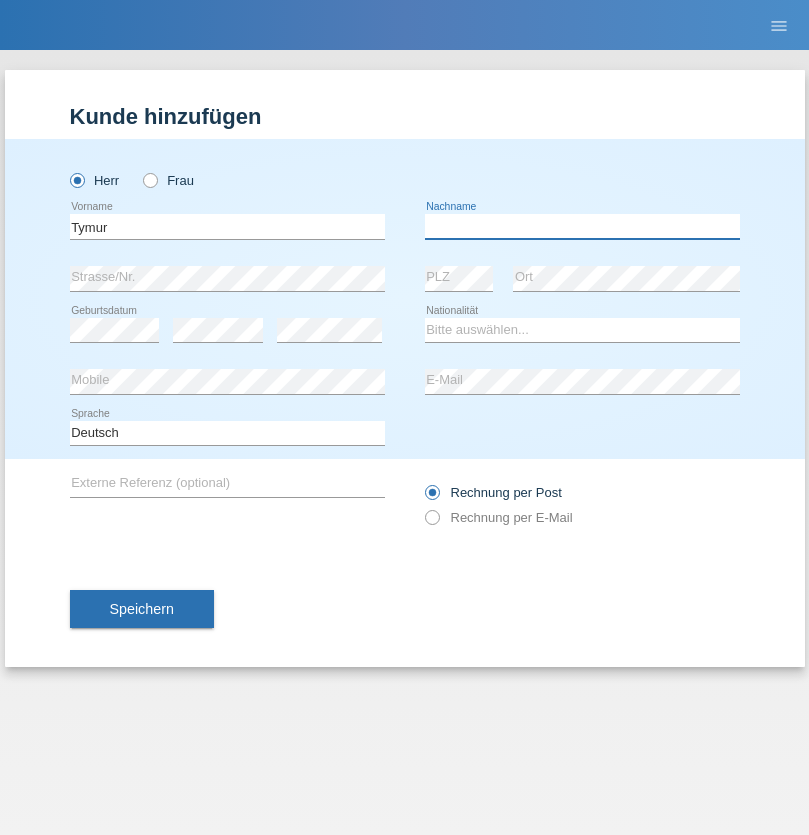 click at bounding box center [582, 226] 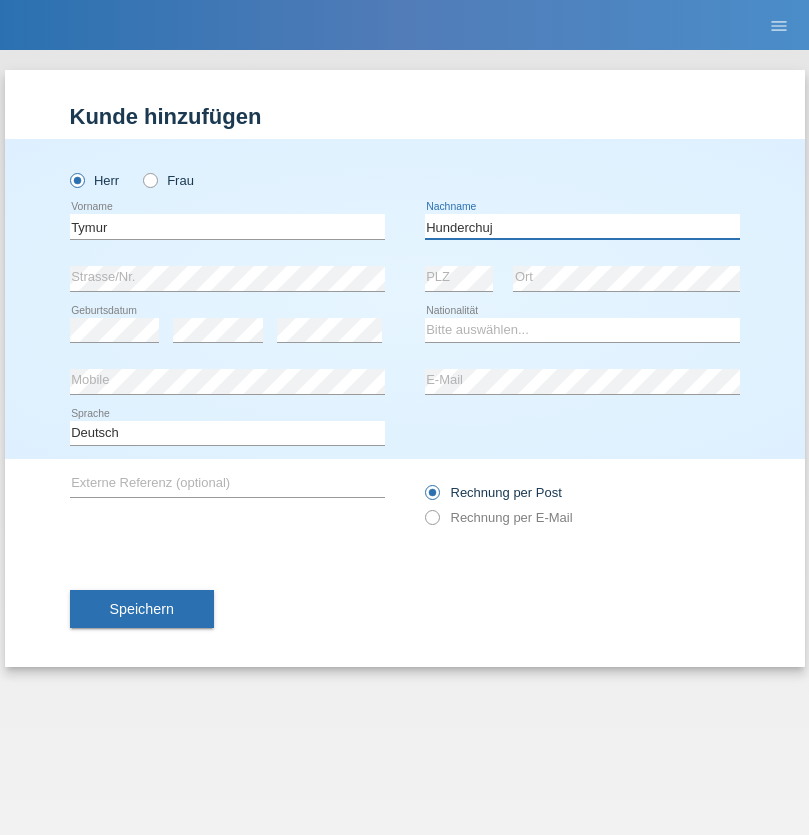 type on "Hunderchuj" 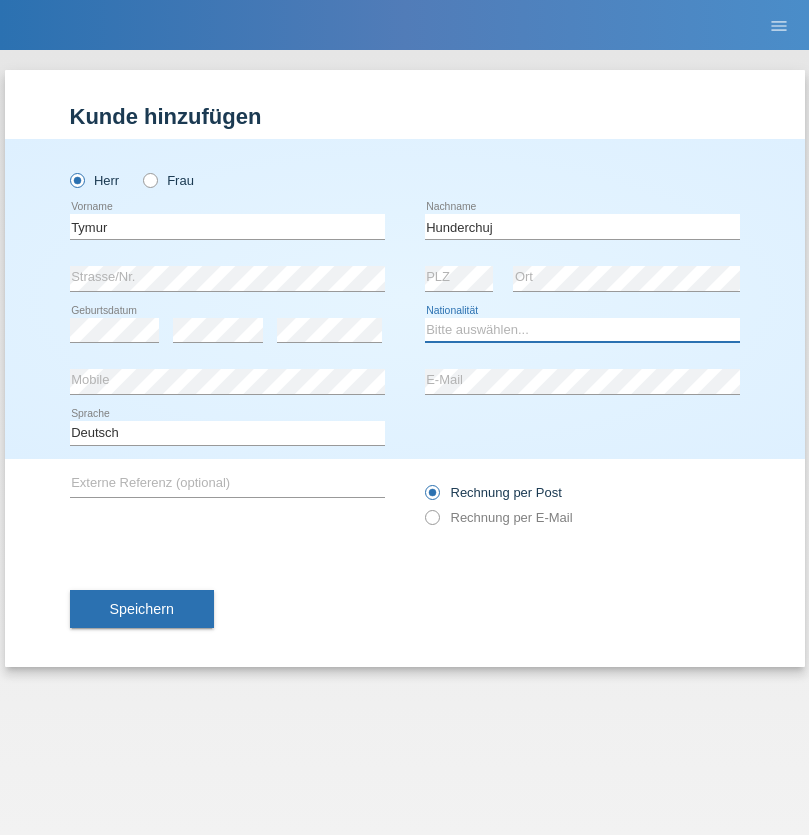 select on "UA" 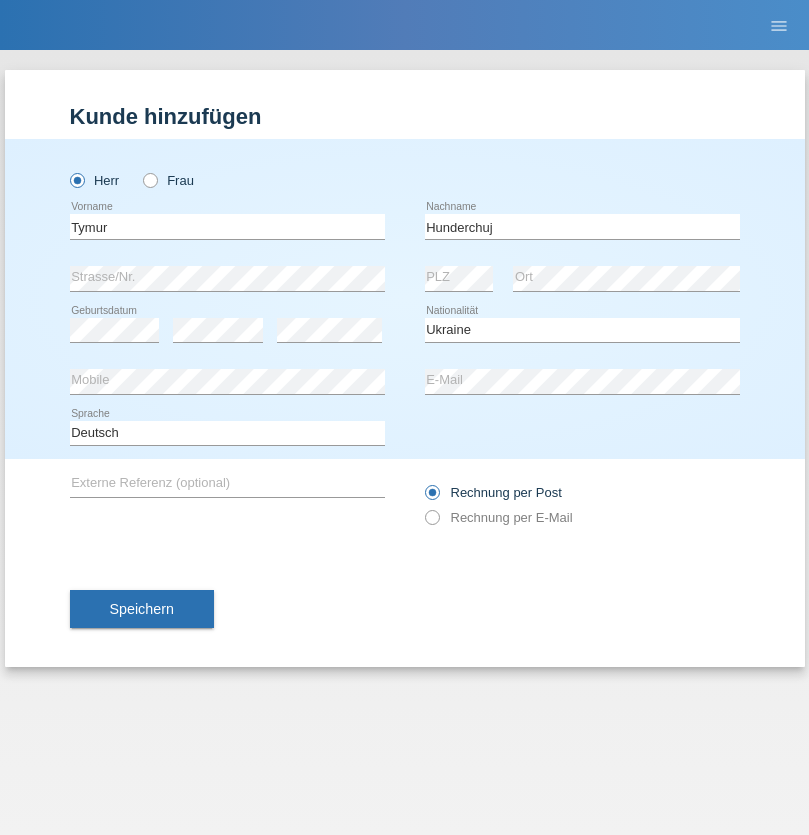select on "C" 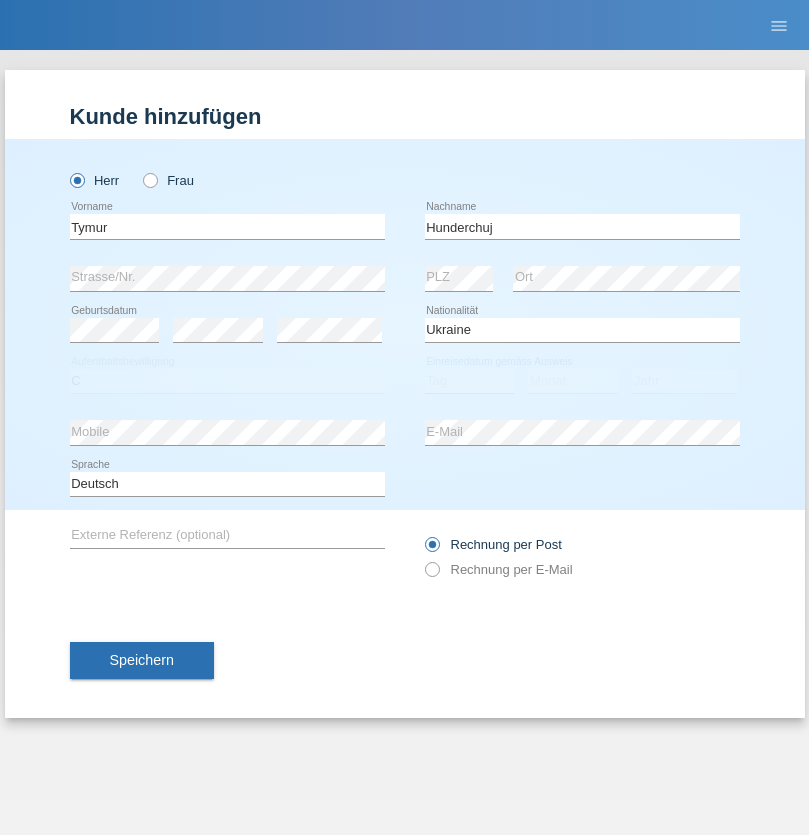 select on "20" 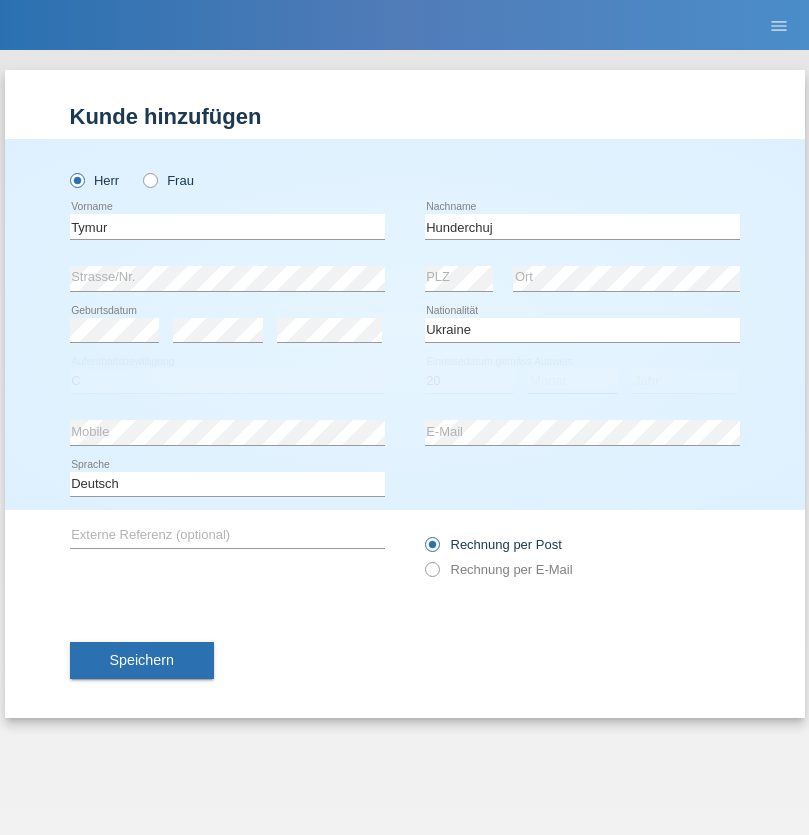 select on "08" 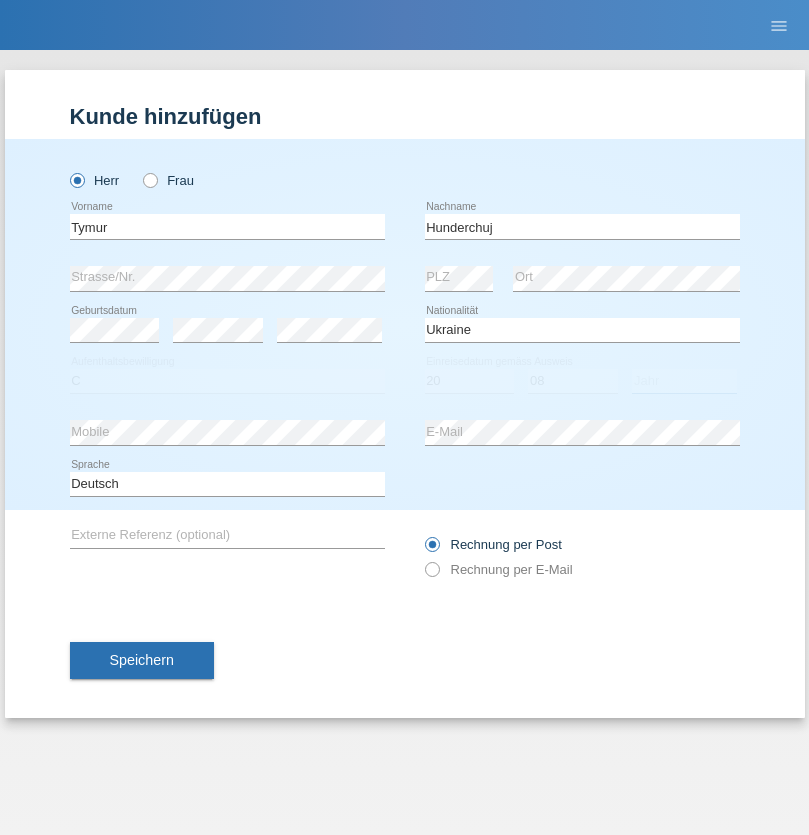 select on "2021" 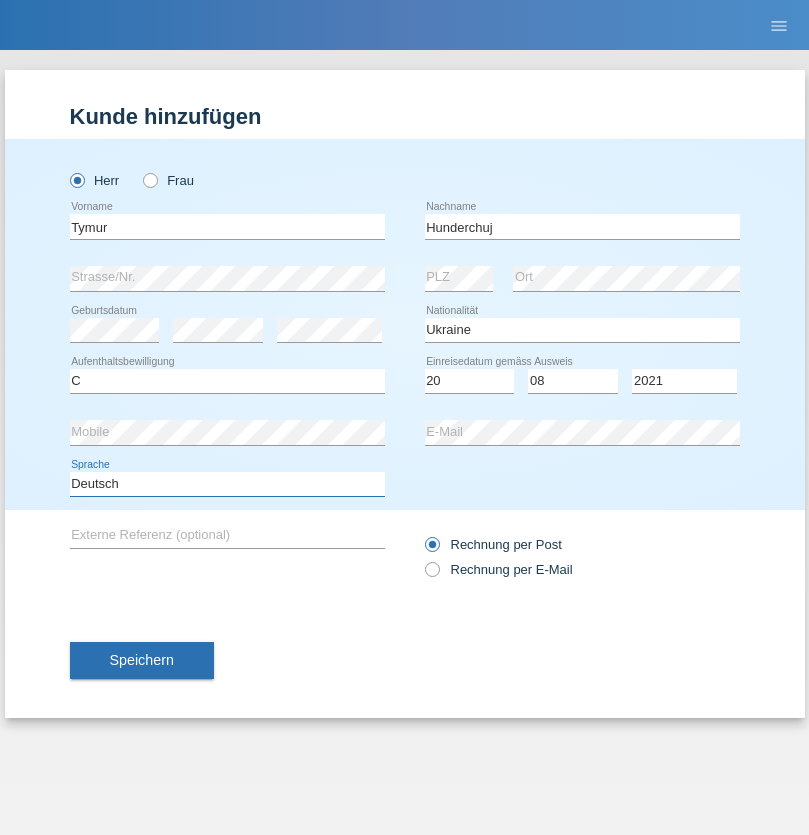 select on "en" 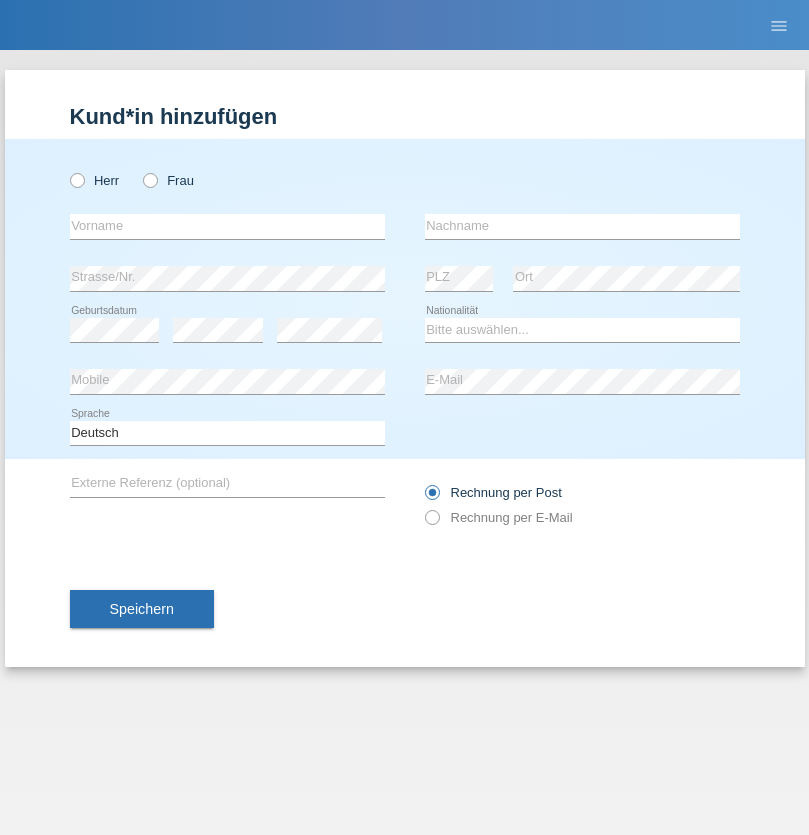 scroll, scrollTop: 0, scrollLeft: 0, axis: both 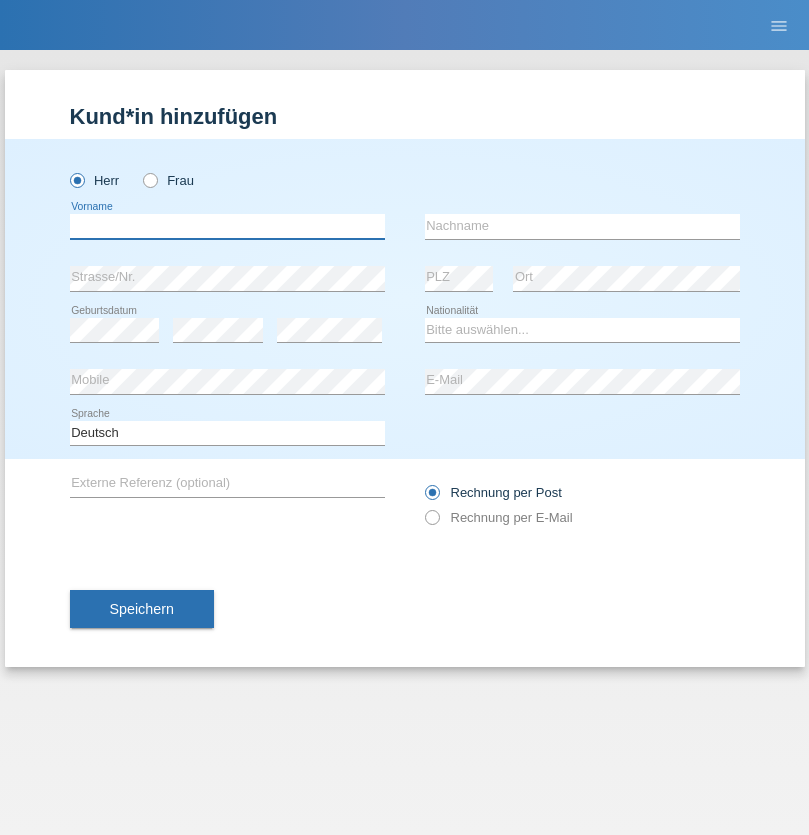 click at bounding box center (227, 226) 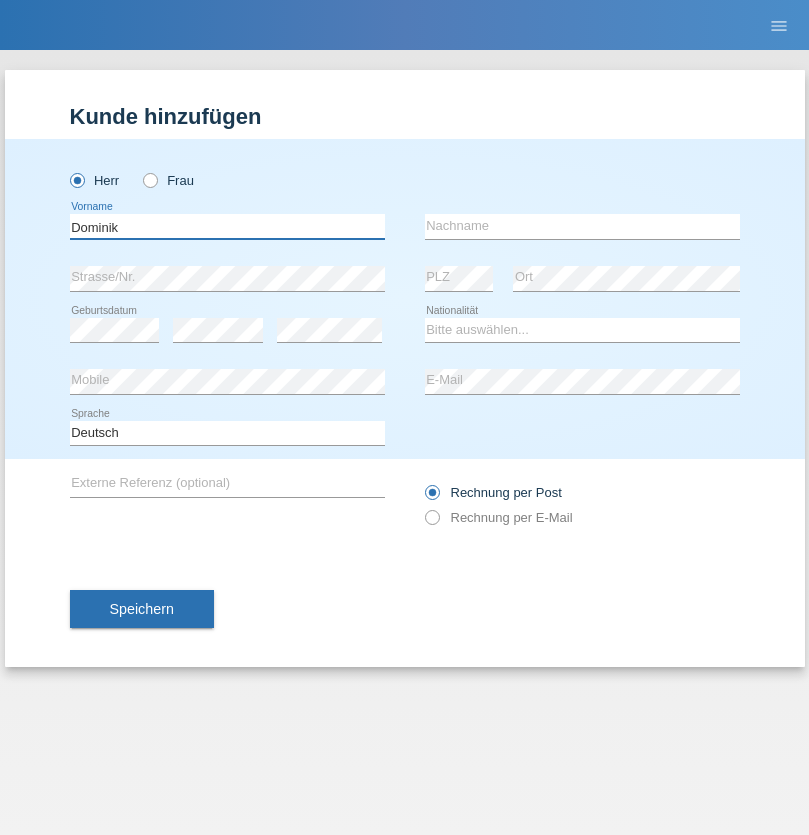 type on "Dominik" 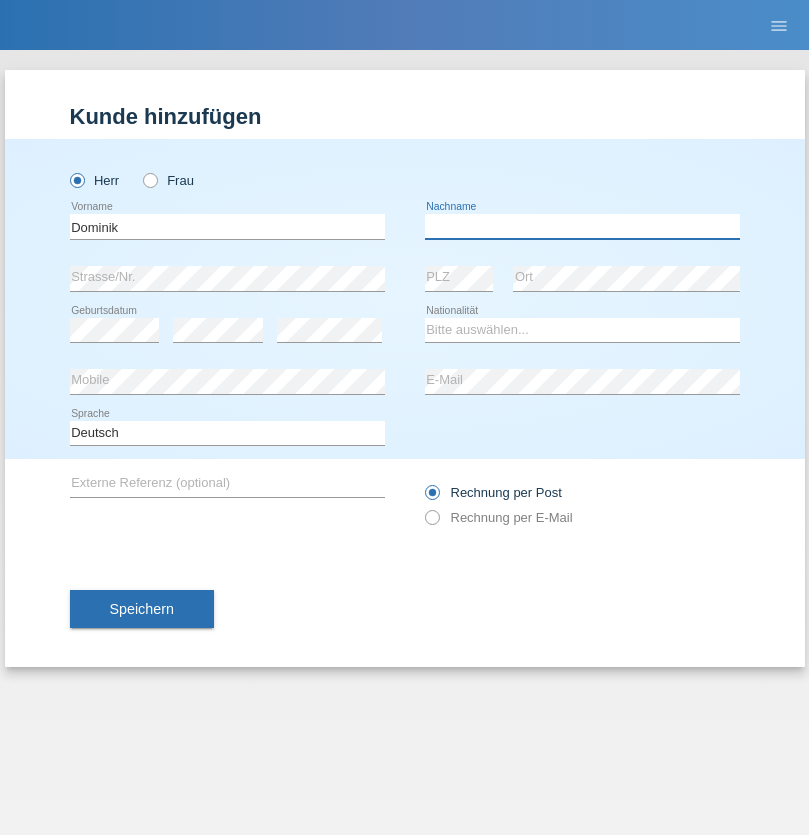 click at bounding box center (582, 226) 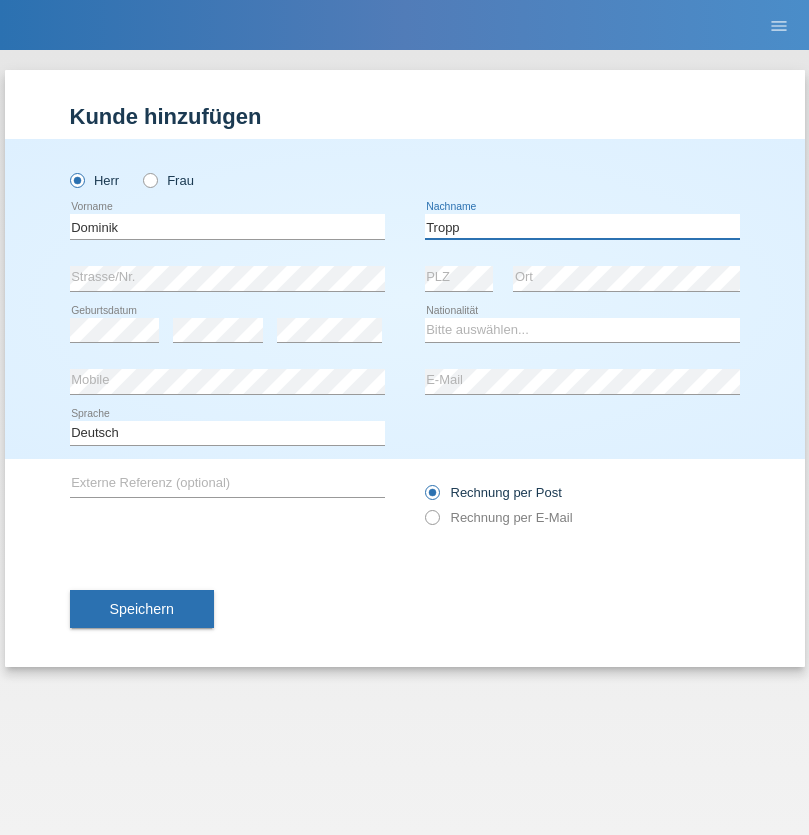 type on "Tropp" 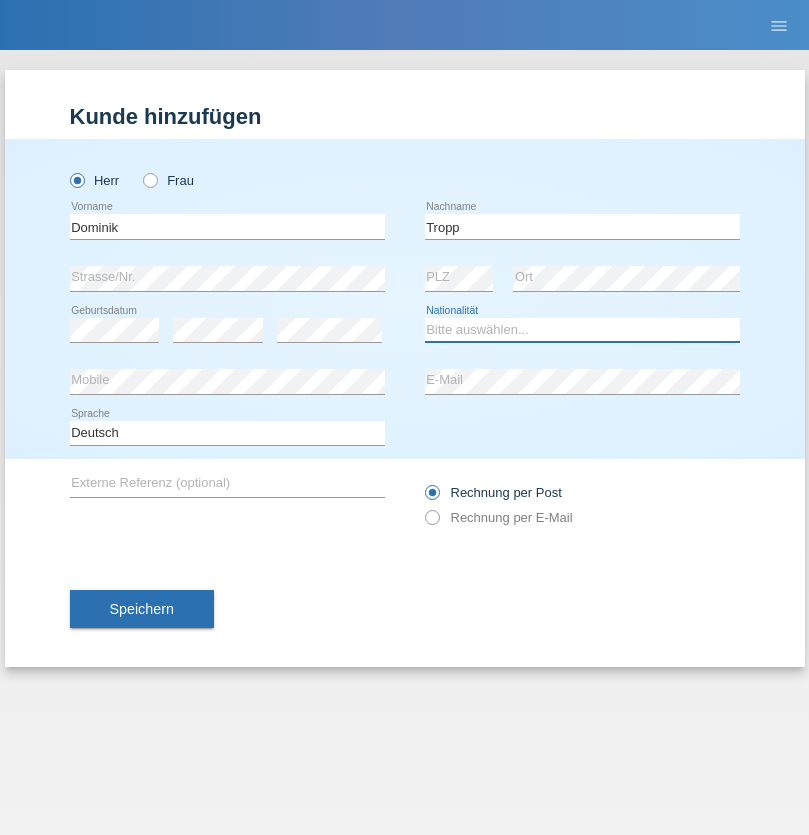 select on "SK" 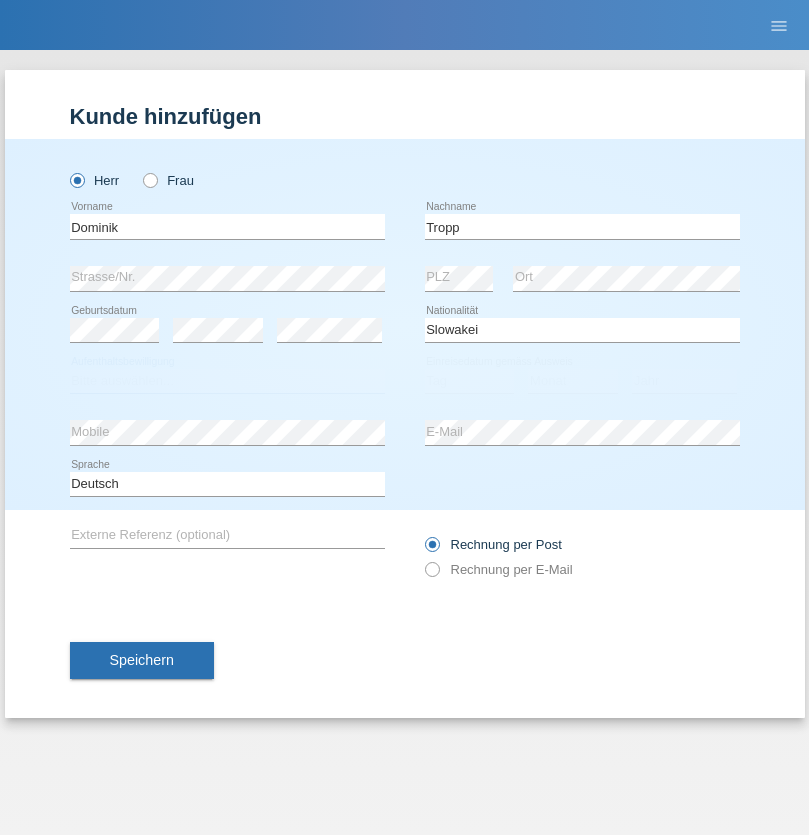 select on "C" 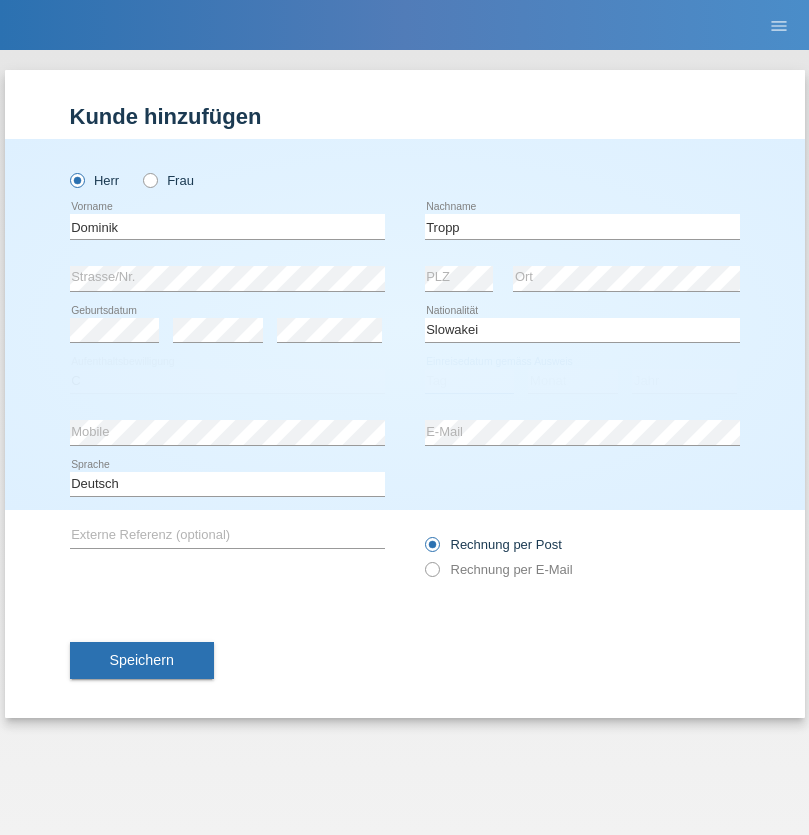 select on "09" 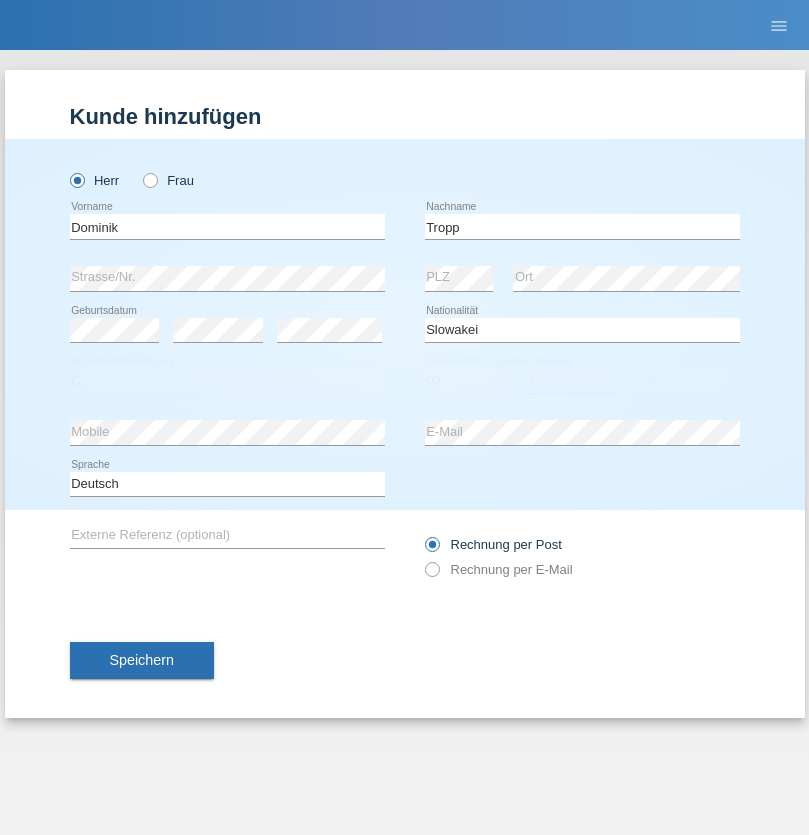 select on "08" 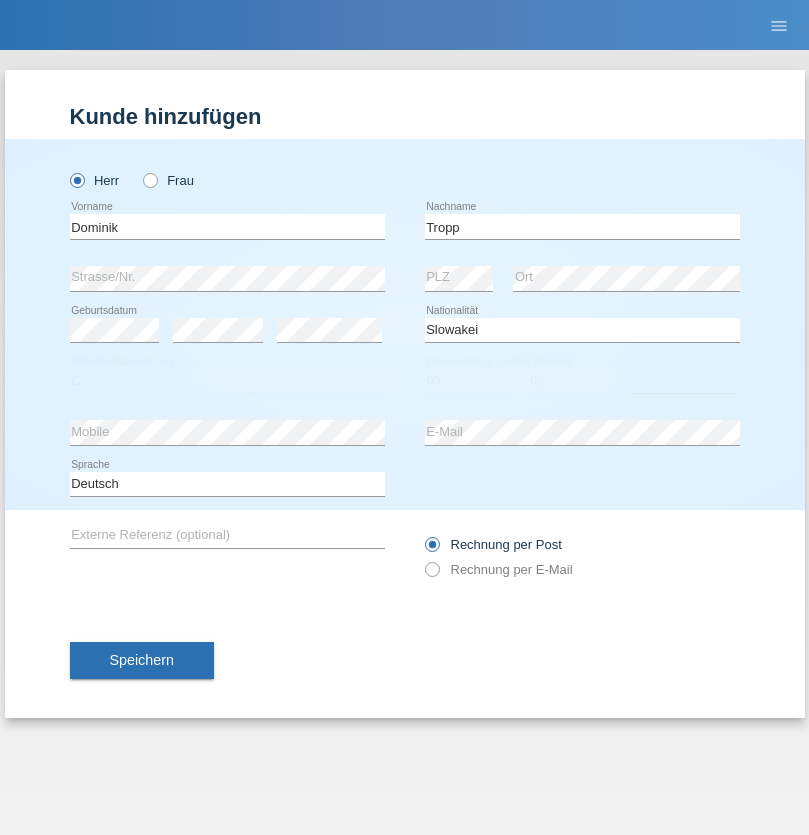 select on "2021" 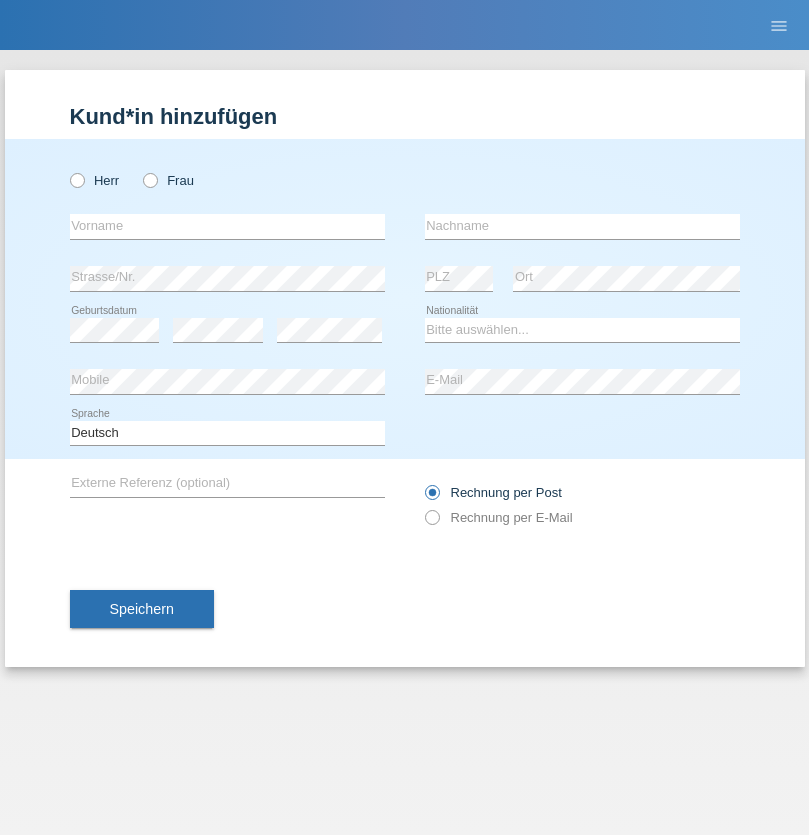 scroll, scrollTop: 0, scrollLeft: 0, axis: both 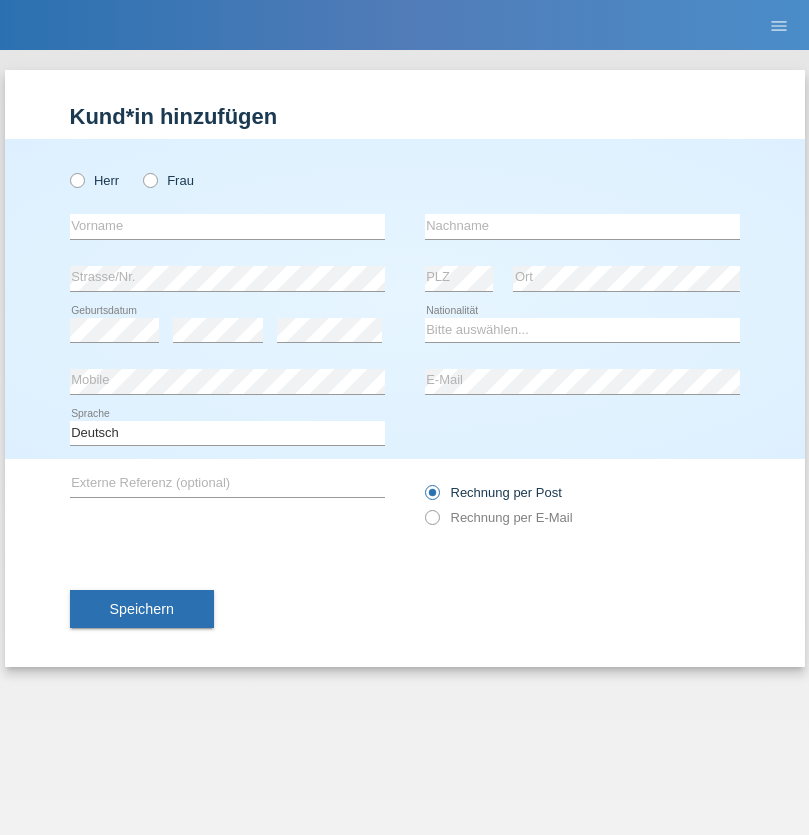 radio on "true" 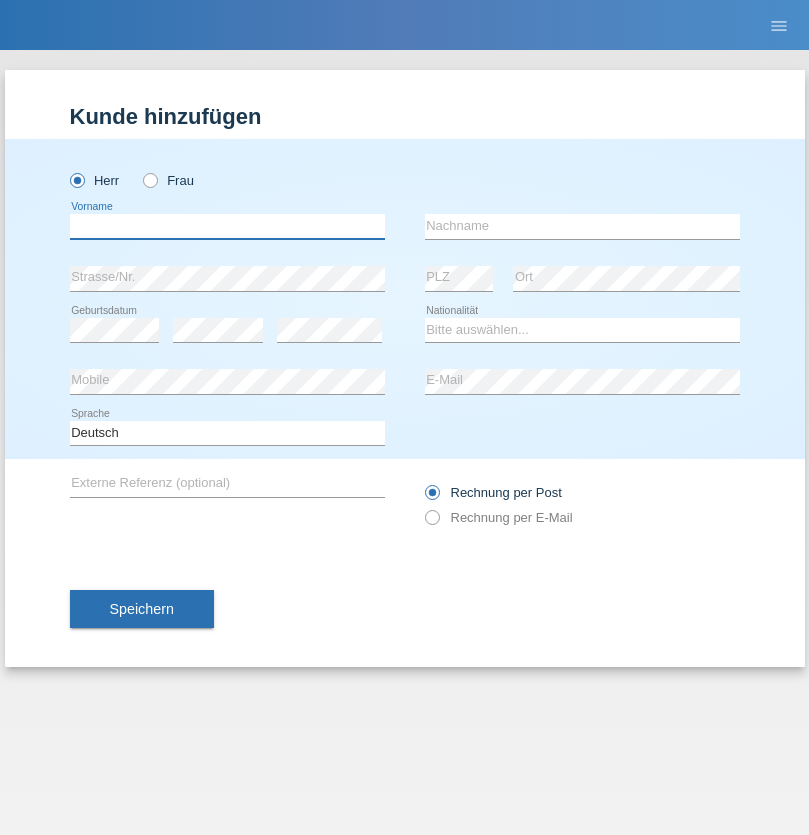 click at bounding box center [227, 226] 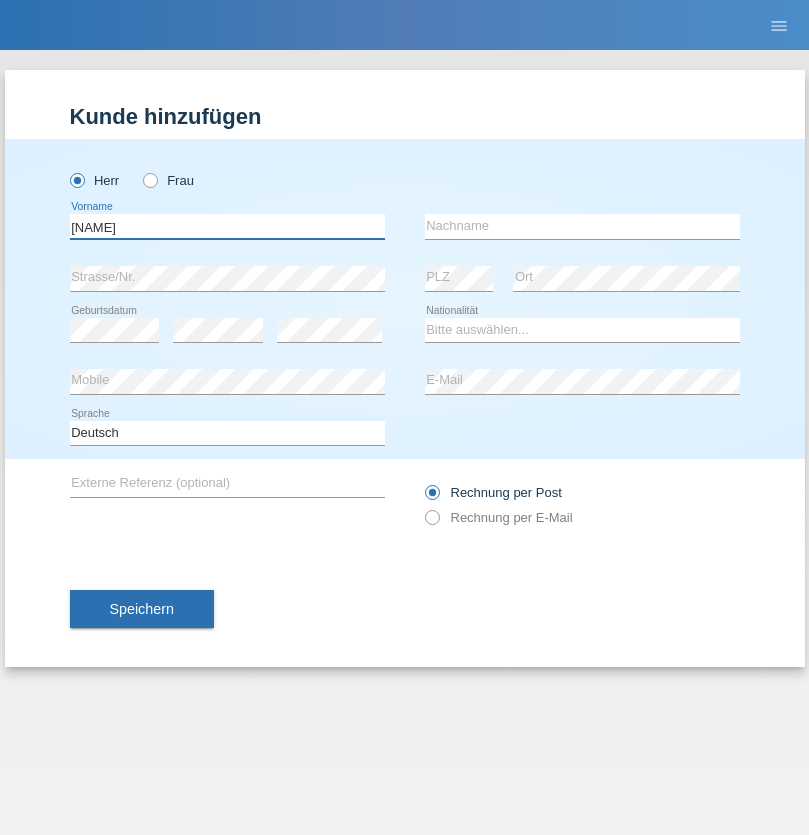 type on "Dirk" 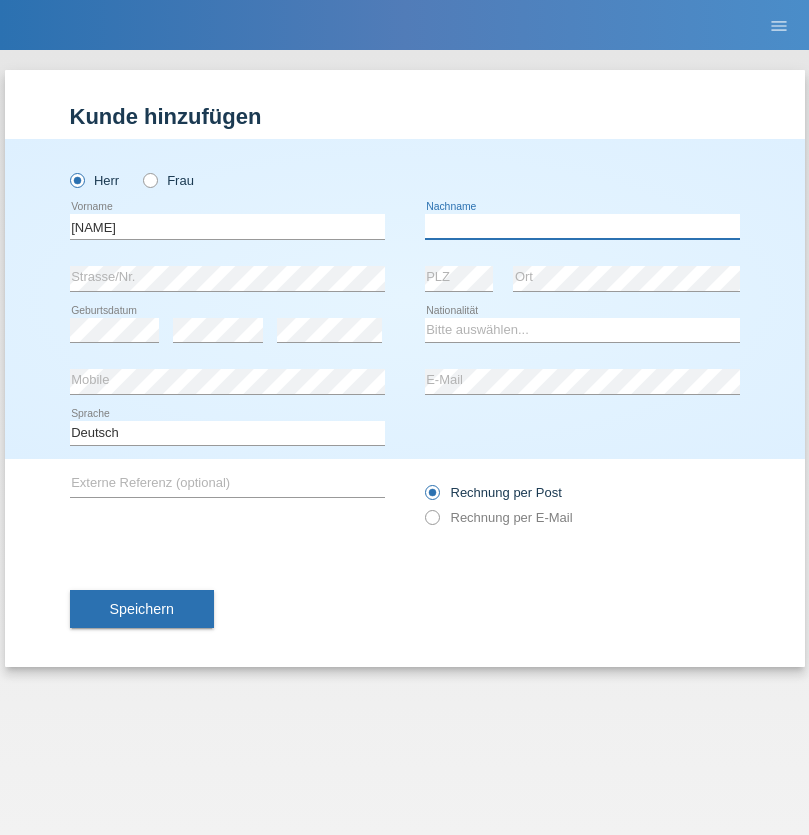 click at bounding box center [582, 226] 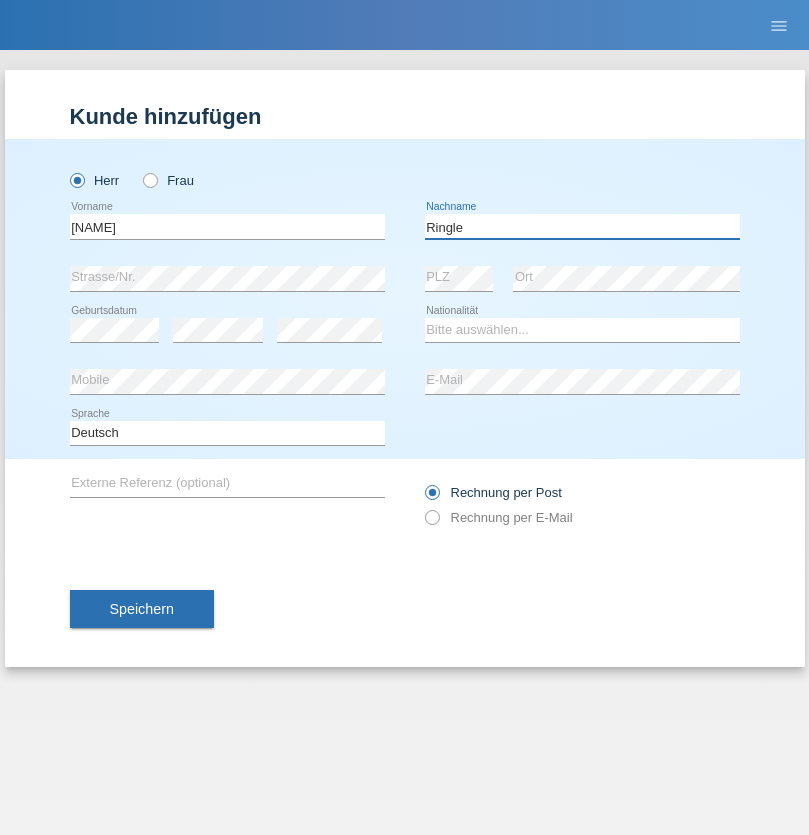 type on "Ringle" 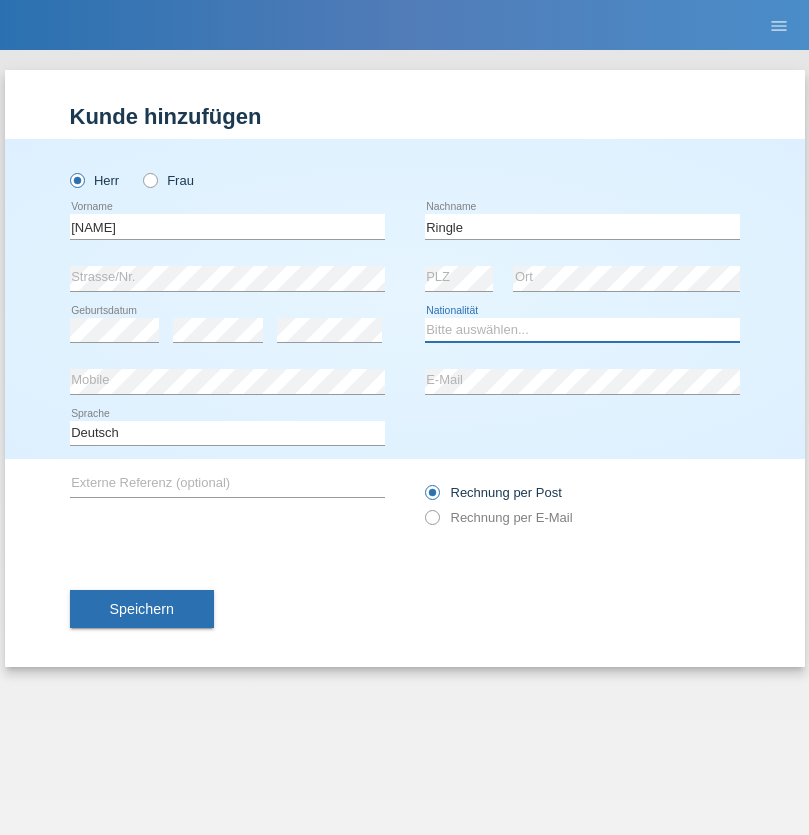 select on "DE" 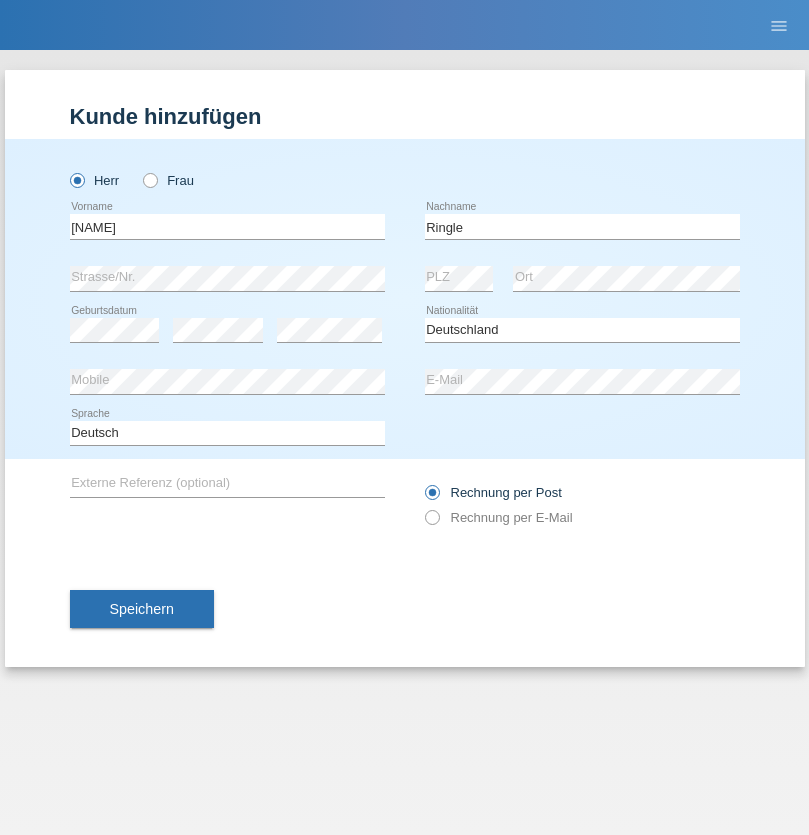 select on "C" 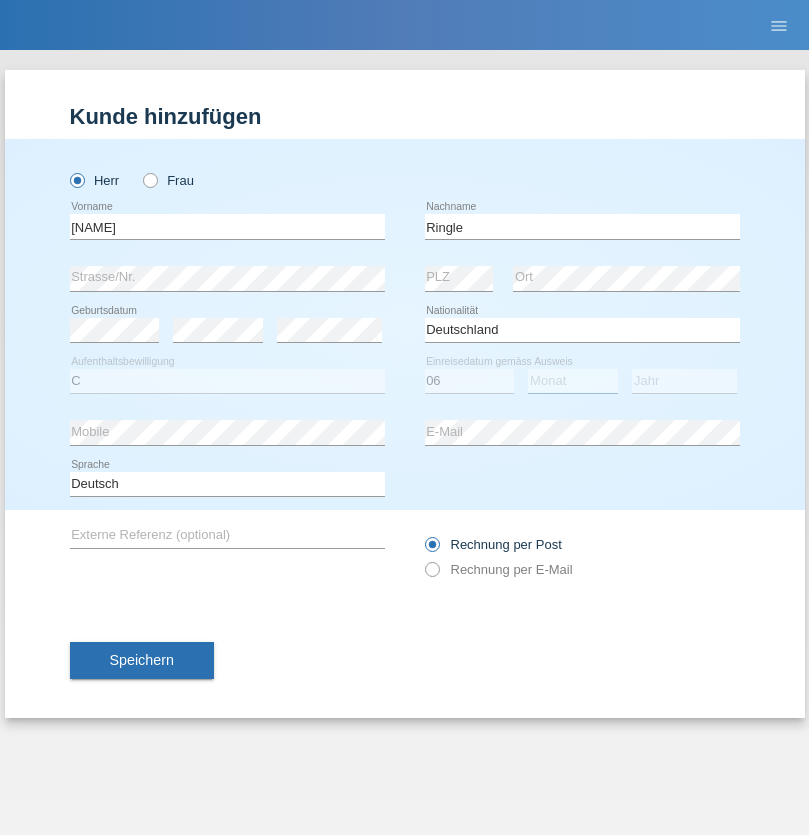 select on "01" 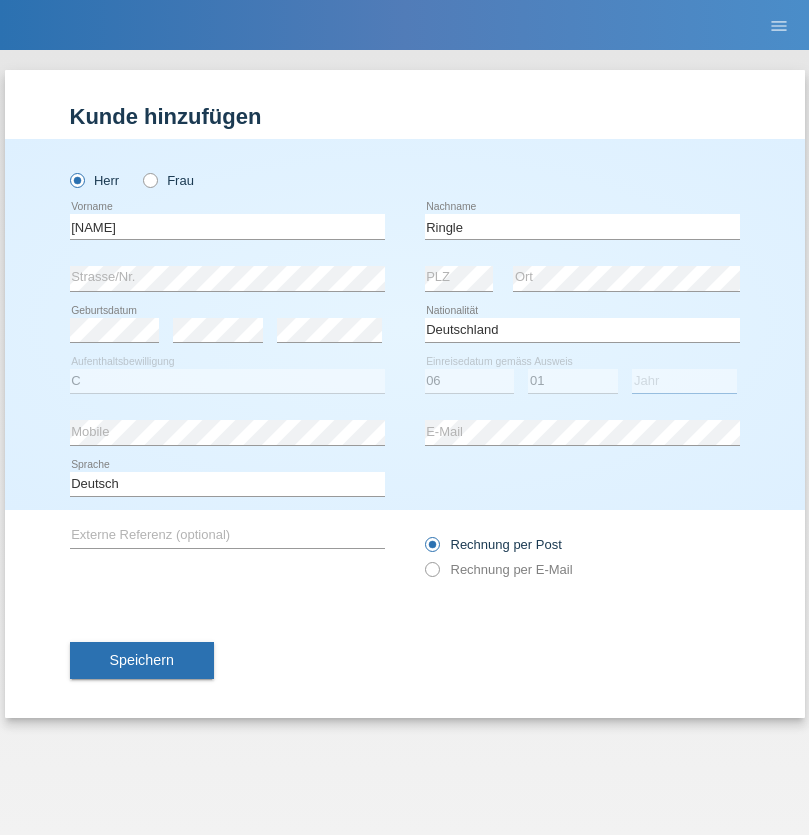 select on "2021" 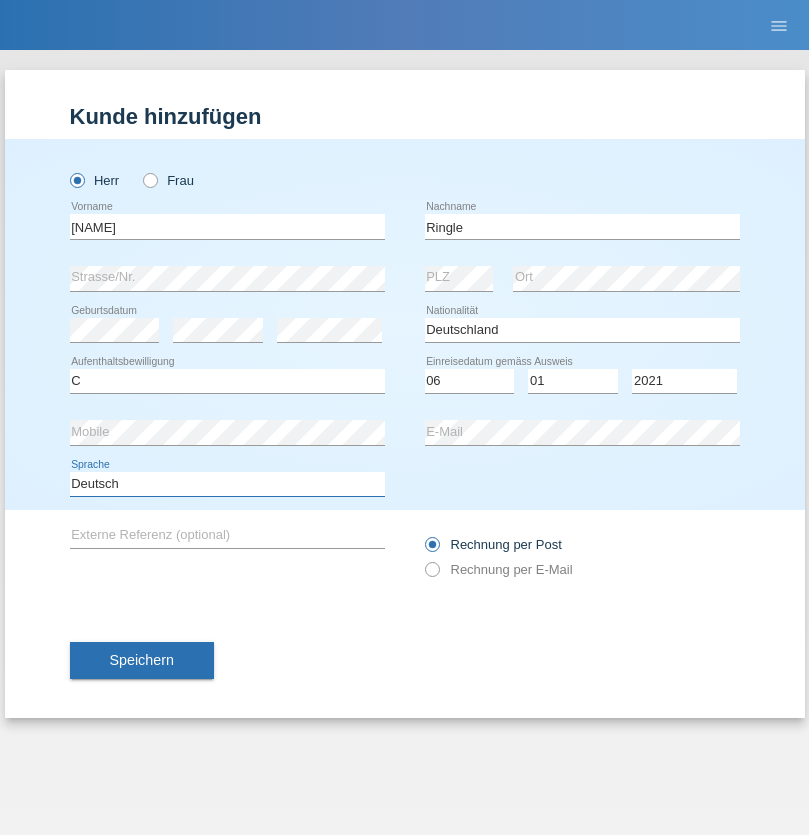 select on "en" 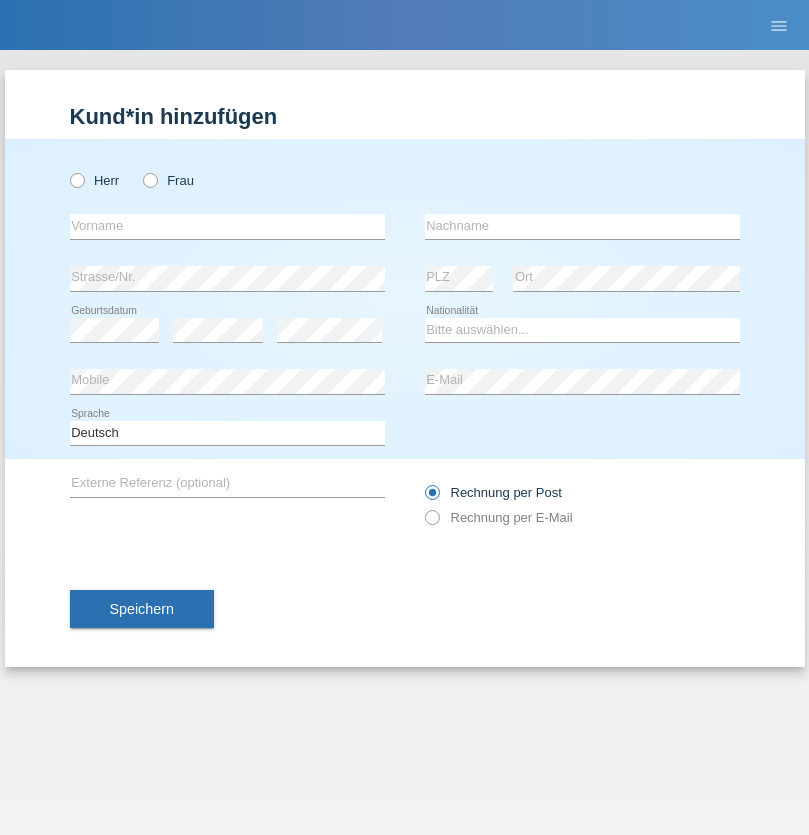 scroll, scrollTop: 0, scrollLeft: 0, axis: both 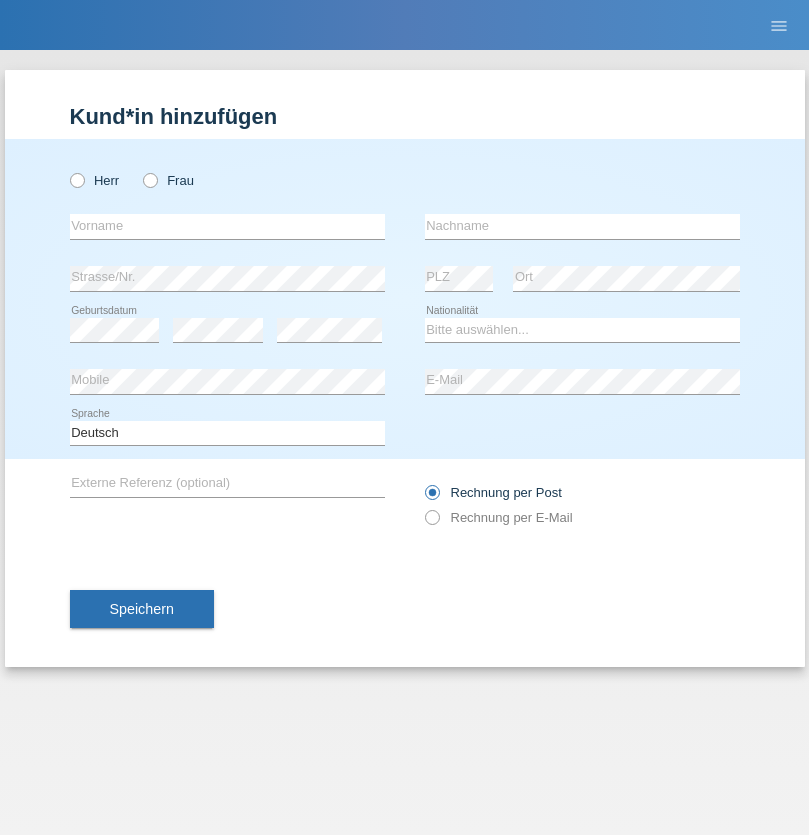 radio on "true" 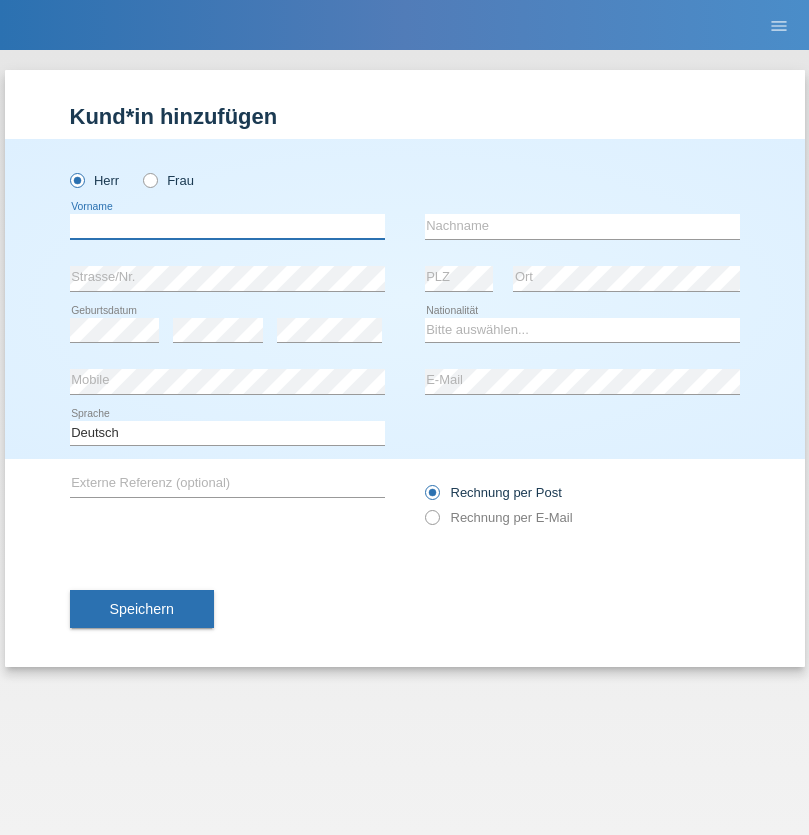 click at bounding box center (227, 226) 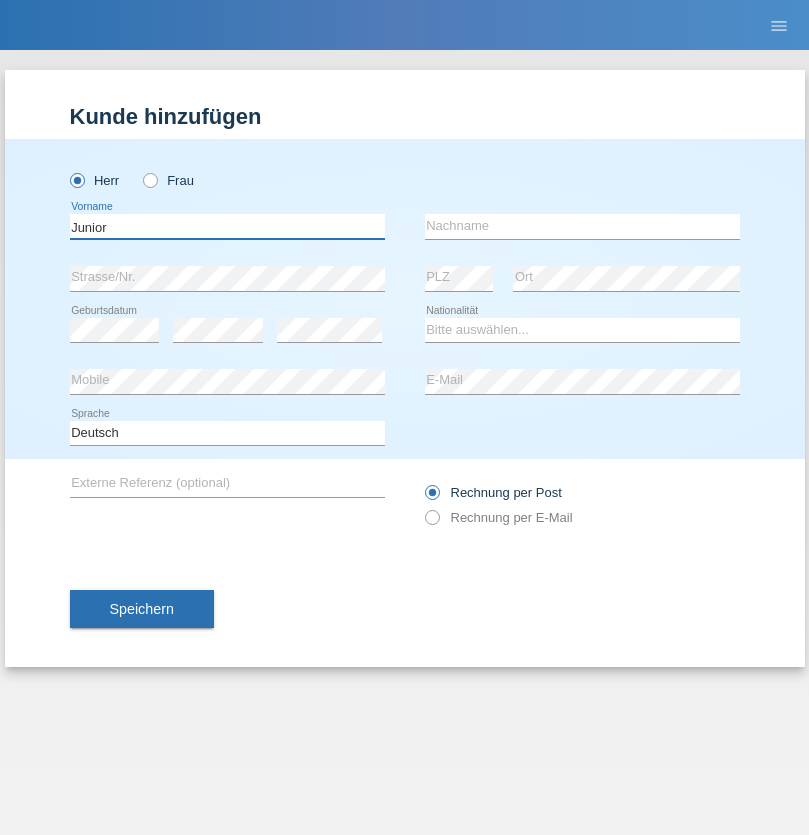 type on "Junior" 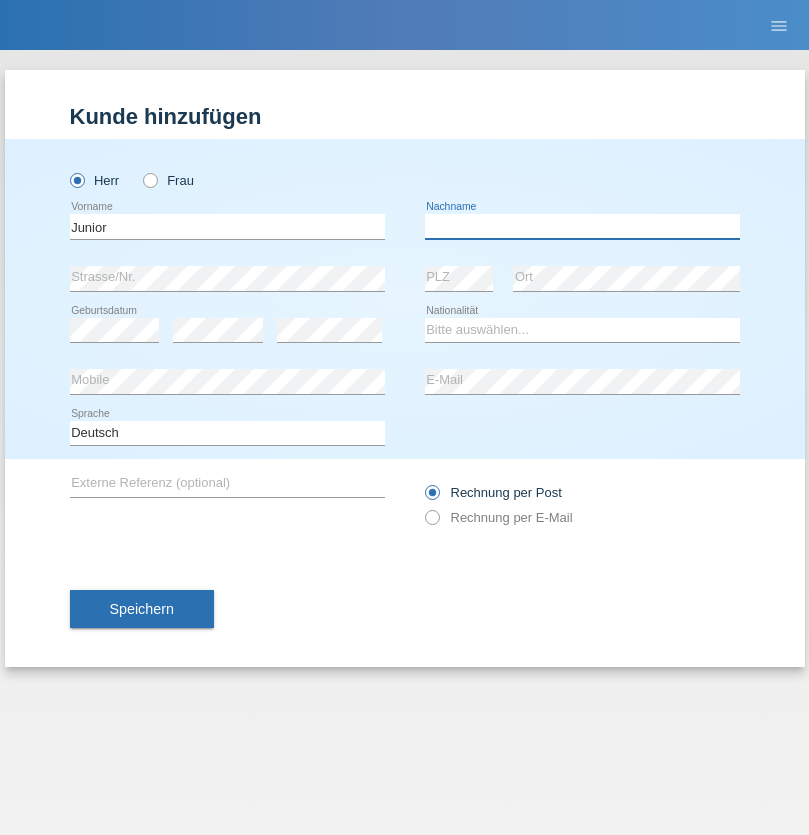 click at bounding box center (582, 226) 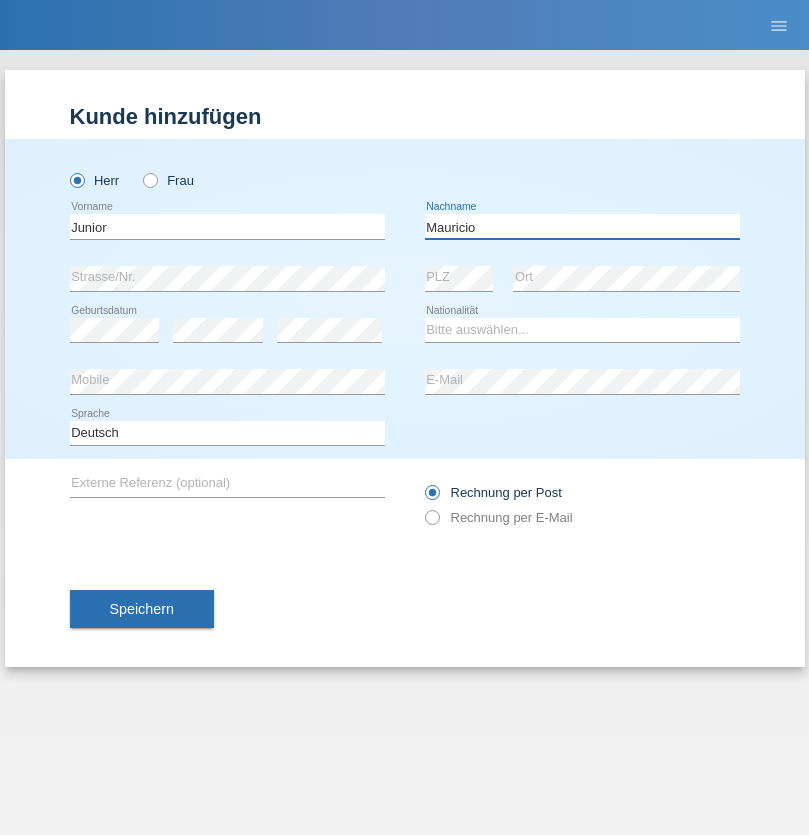type on "Mauricio" 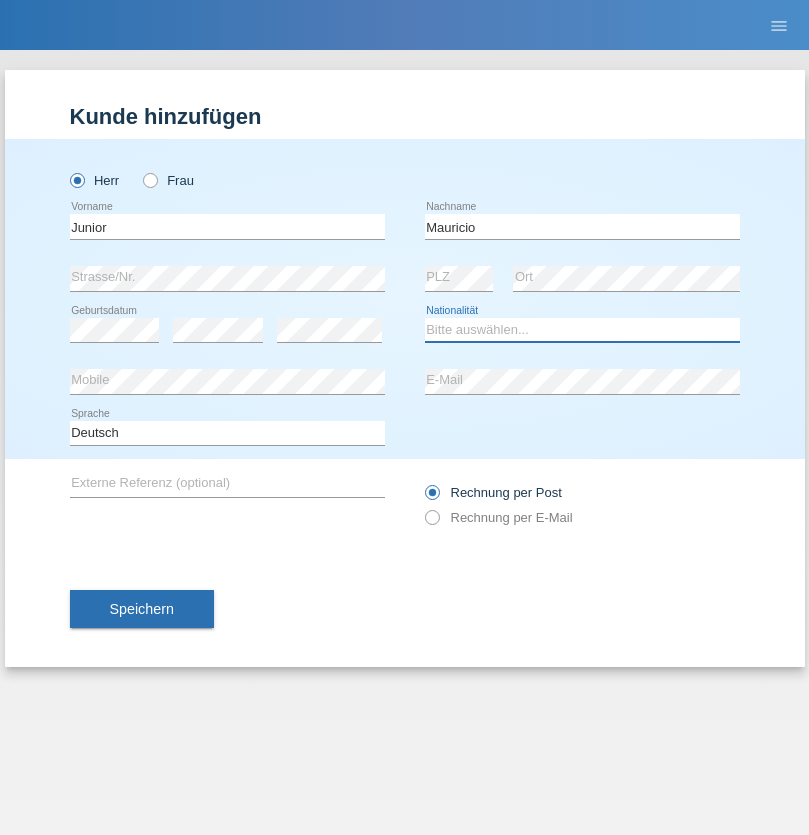 select on "CH" 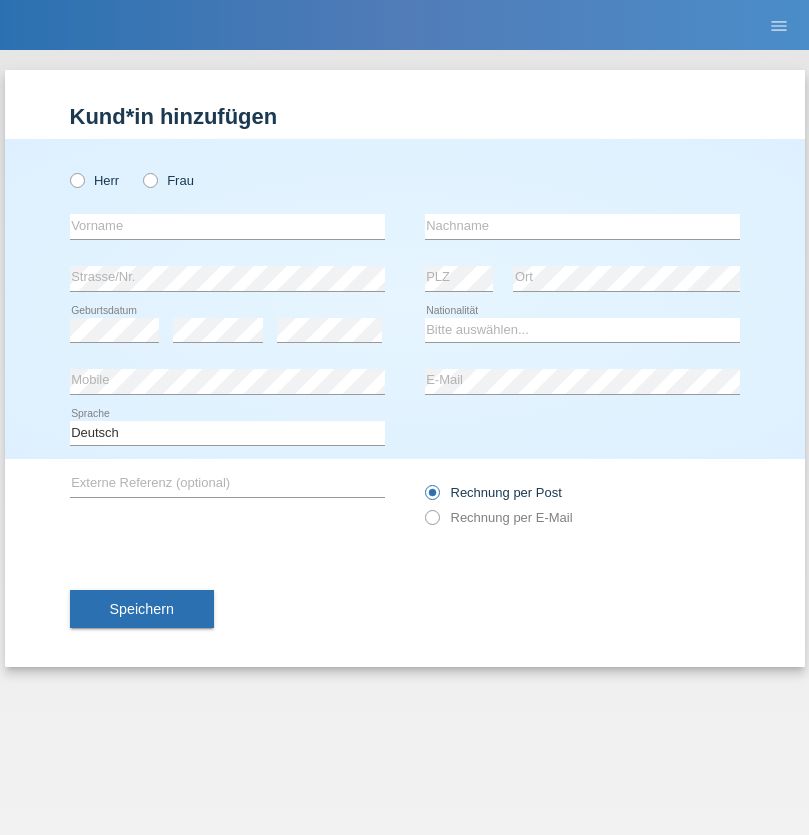 scroll, scrollTop: 0, scrollLeft: 0, axis: both 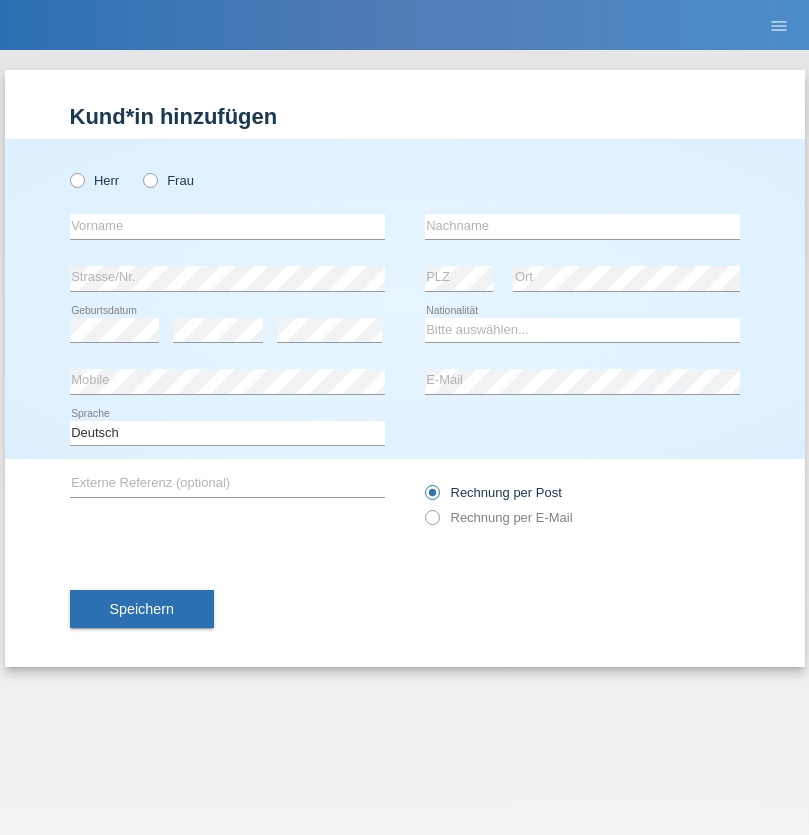radio on "true" 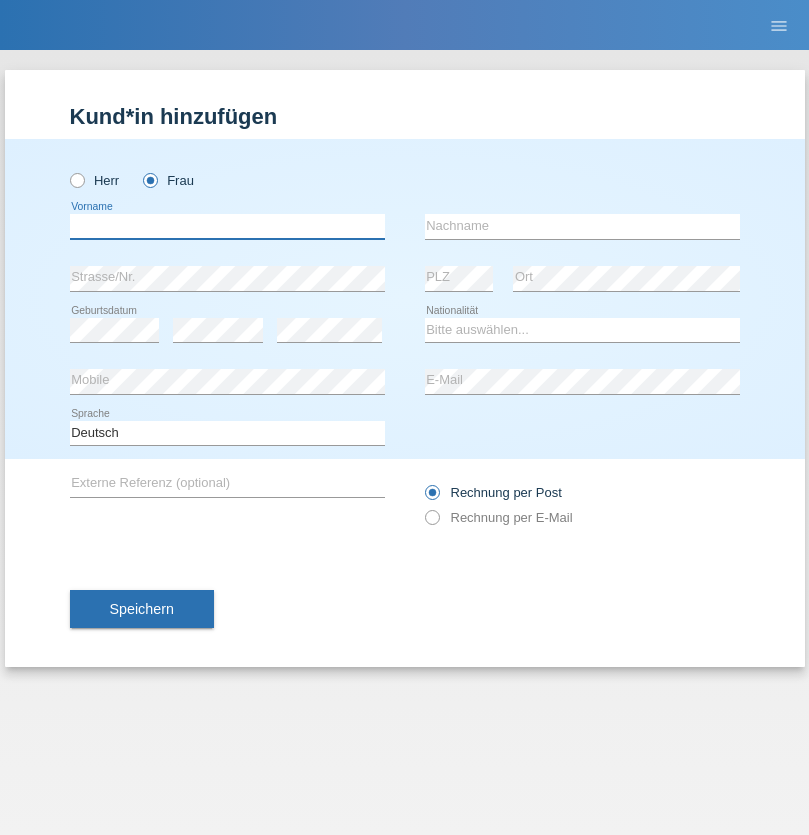 click at bounding box center [227, 226] 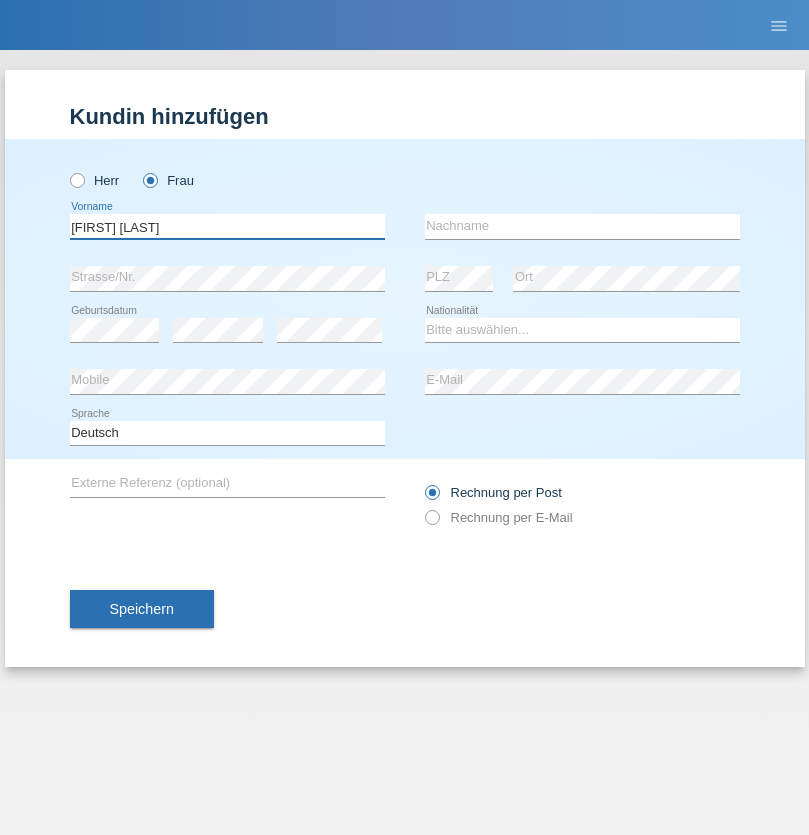 type on "Maria Fernanda" 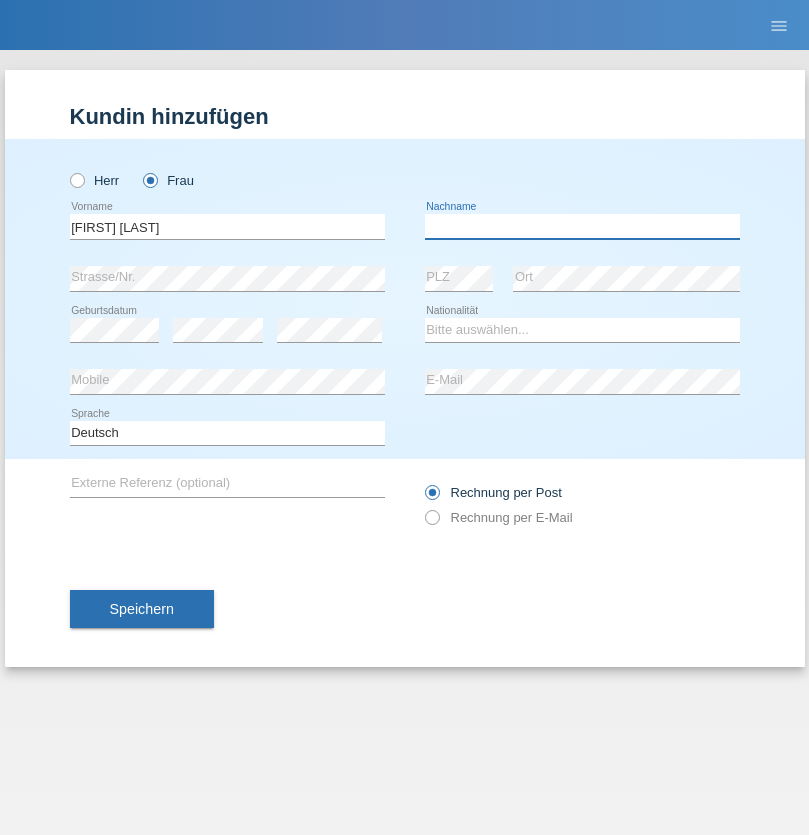 click at bounding box center (582, 226) 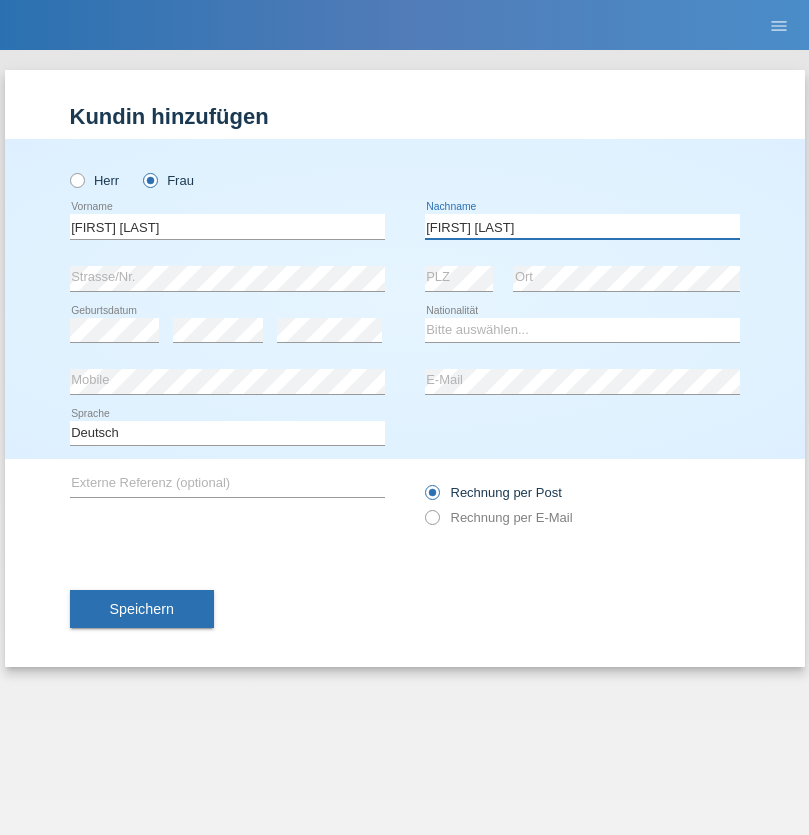 type on "Knusel Campillo" 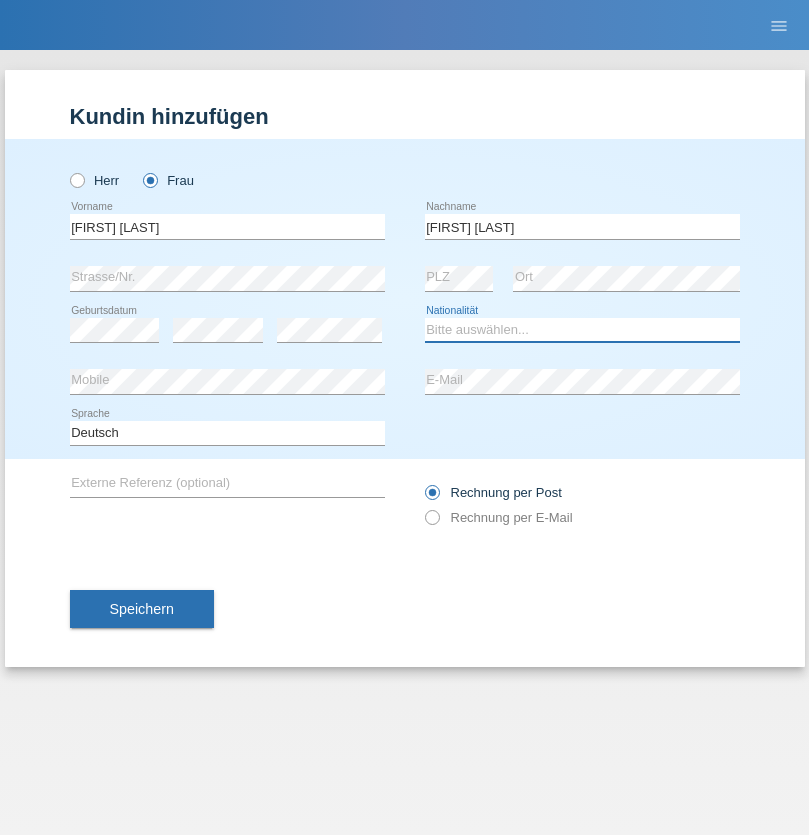 select on "CH" 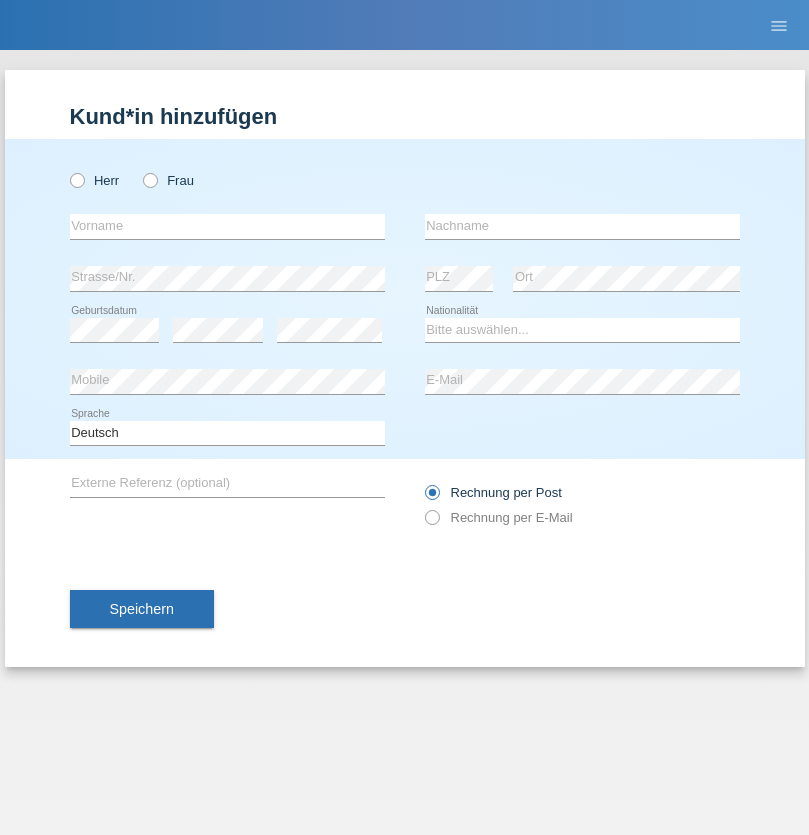 scroll, scrollTop: 0, scrollLeft: 0, axis: both 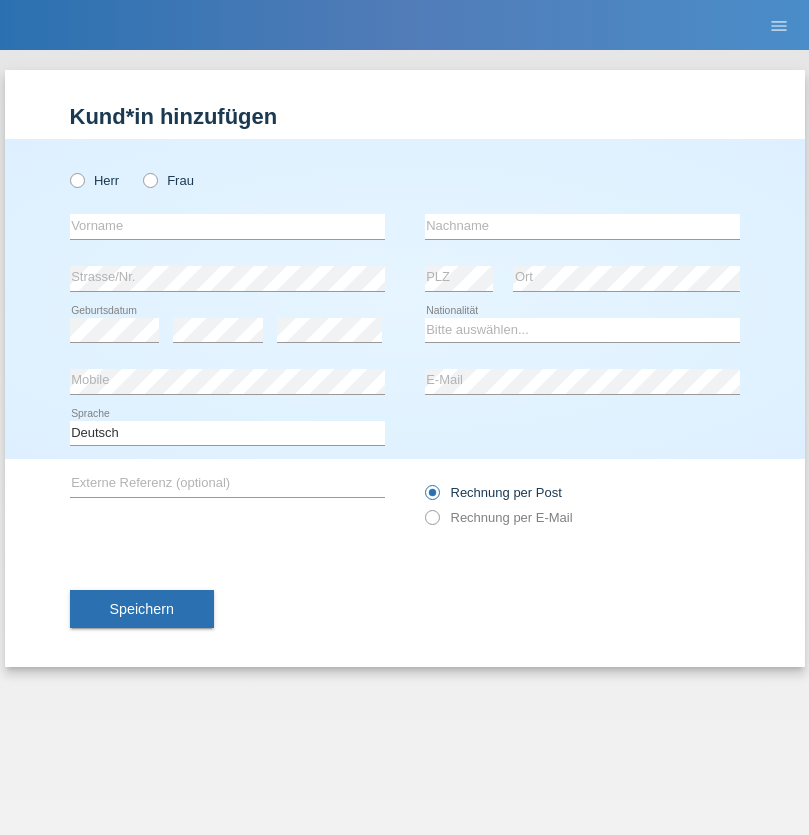 radio on "true" 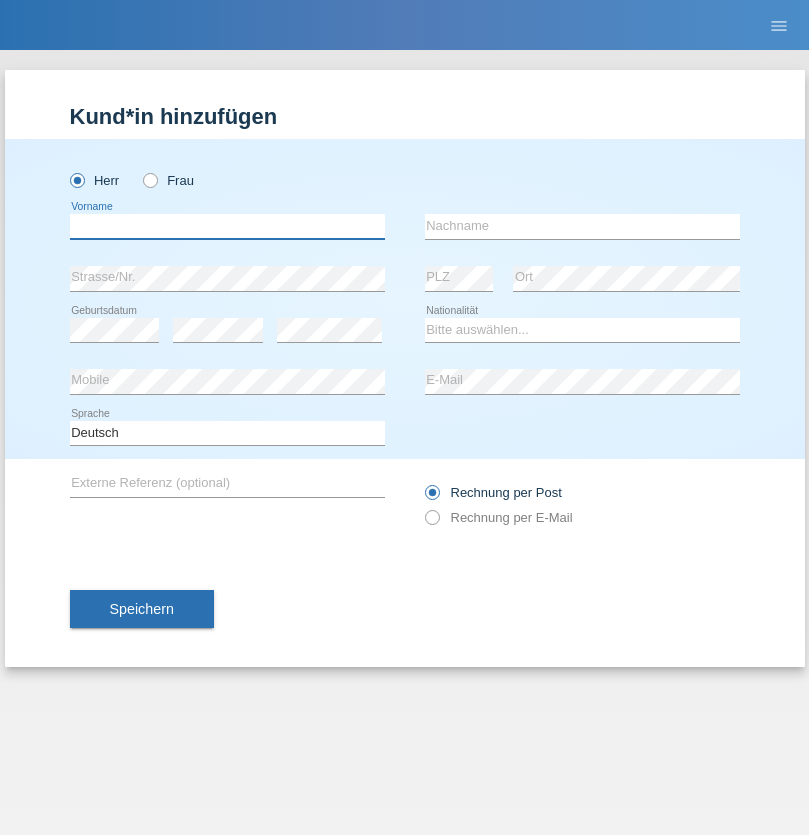 click at bounding box center [227, 226] 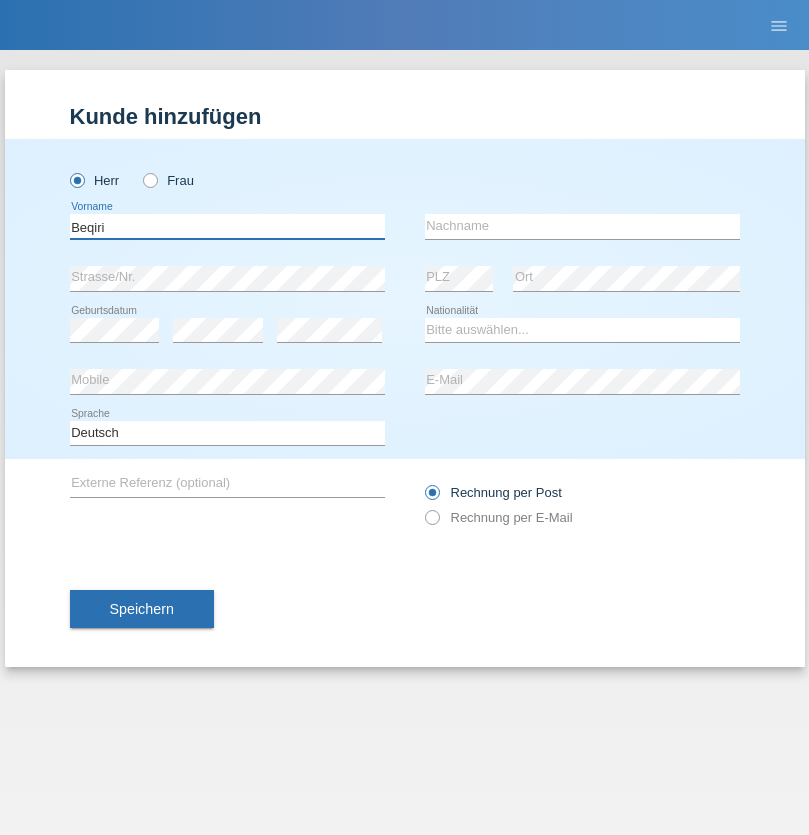 type on "Beqiri" 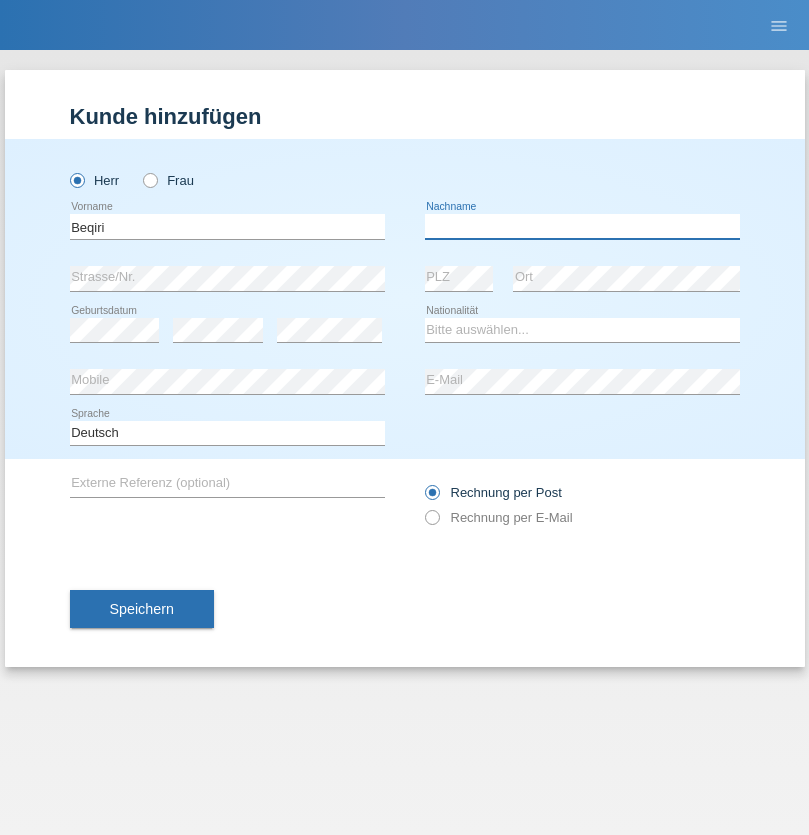 click at bounding box center (582, 226) 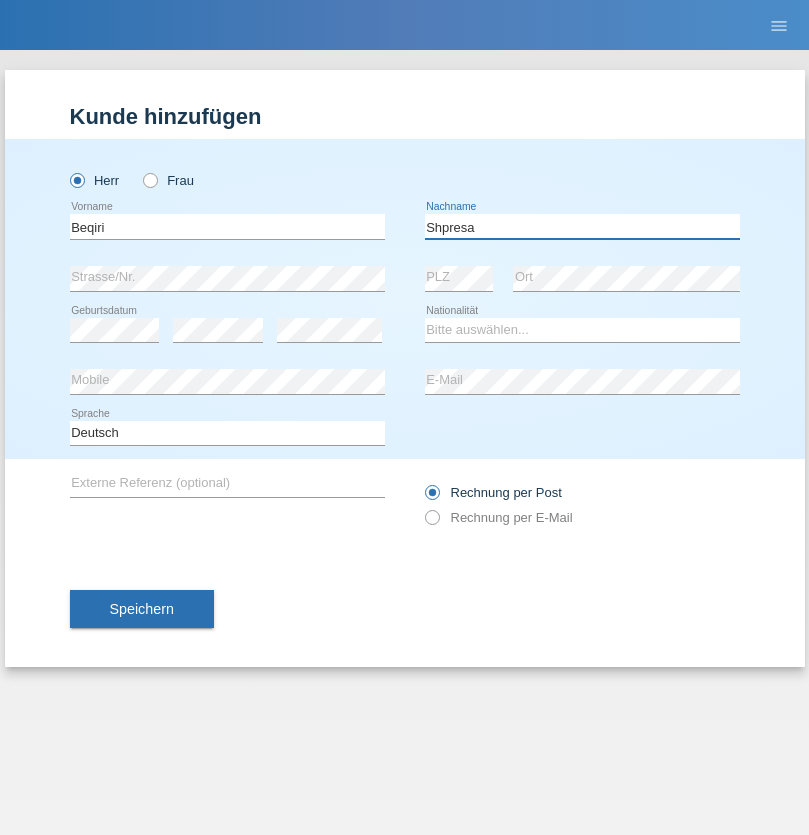 type on "Shpresa" 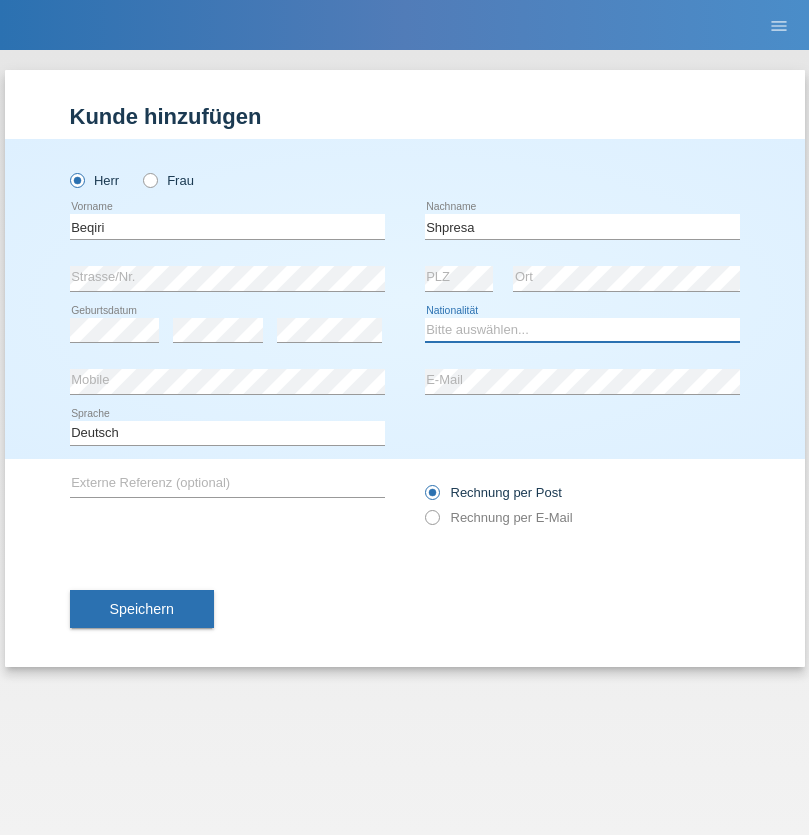 select on "XK" 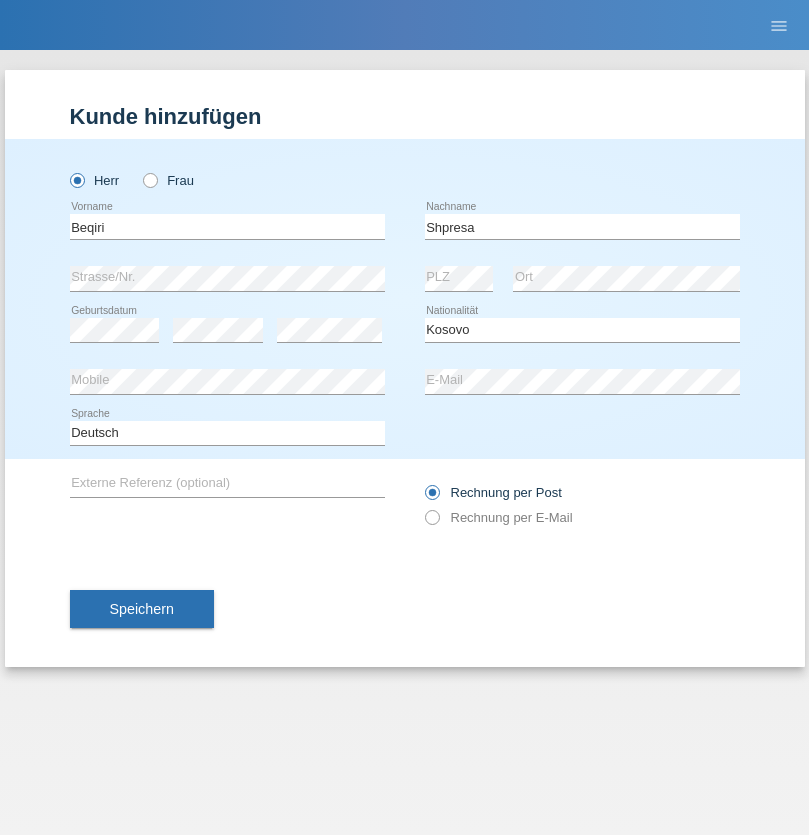 select on "C" 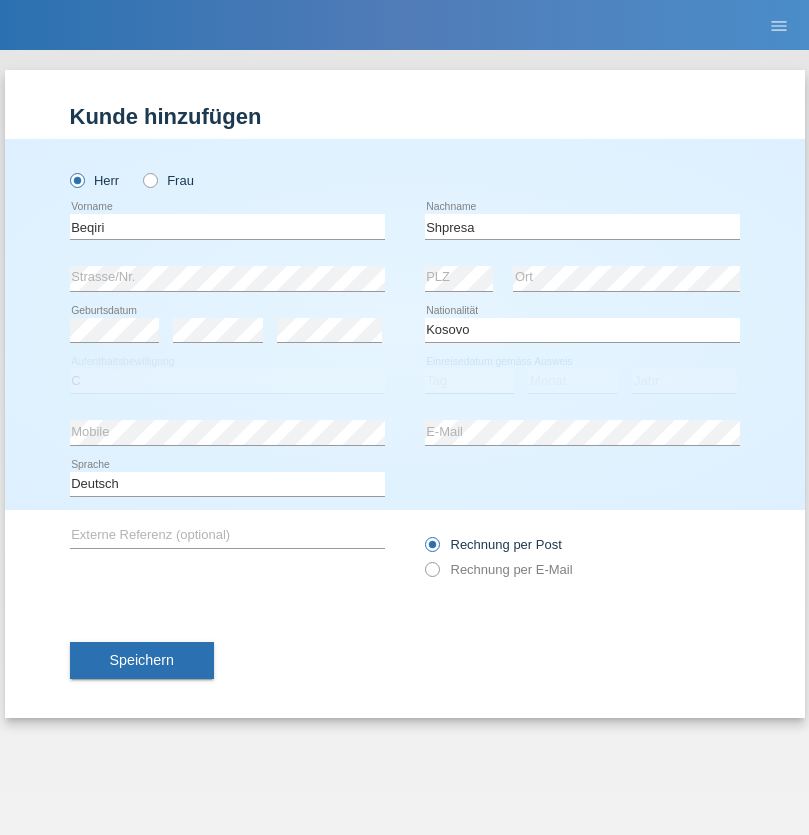 select on "08" 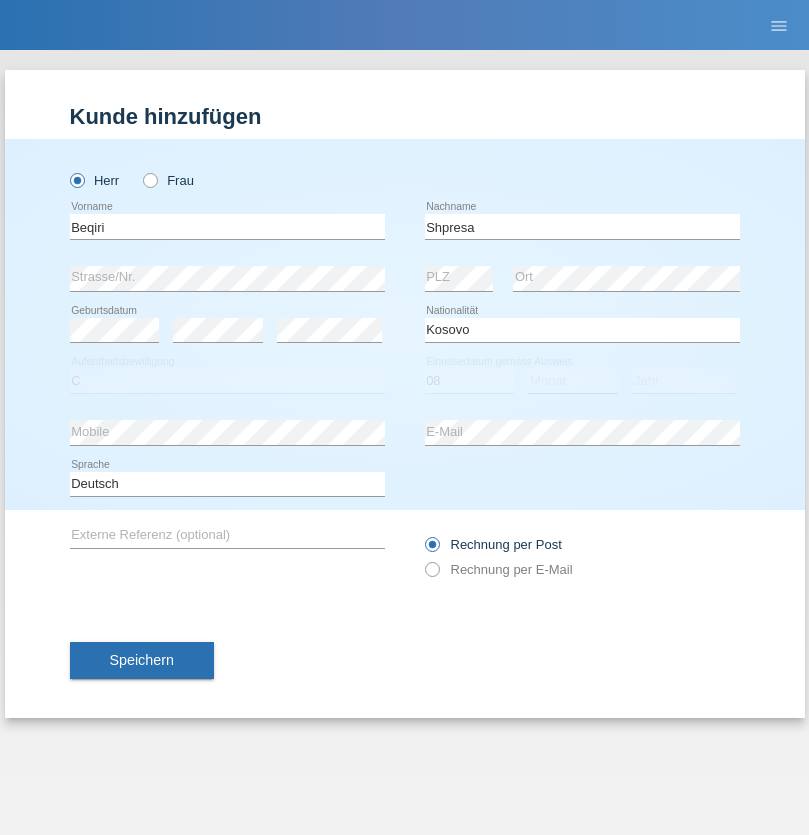 select on "02" 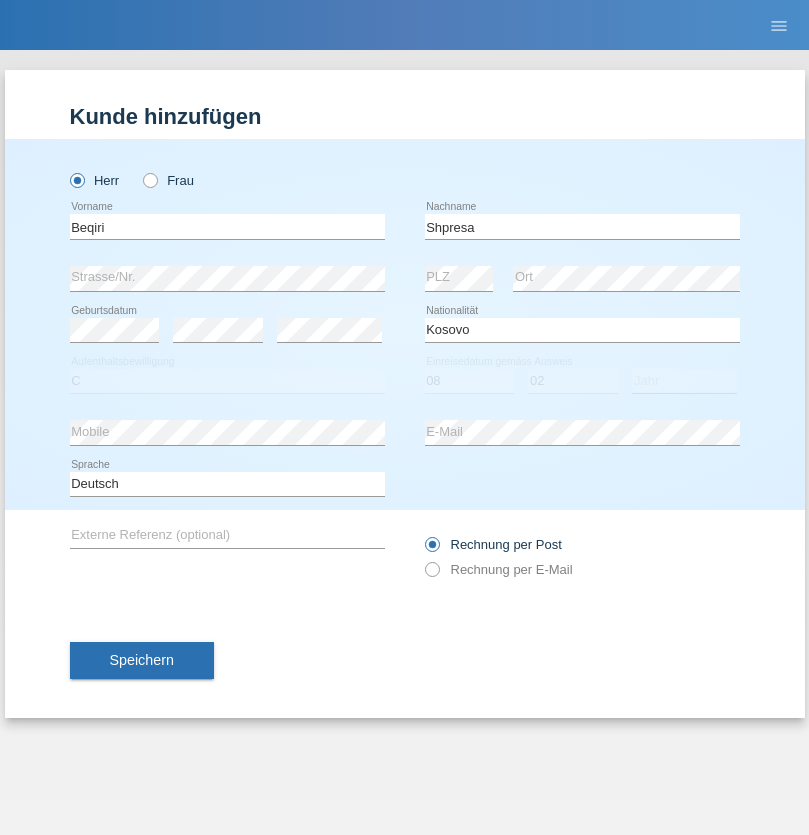 select on "1979" 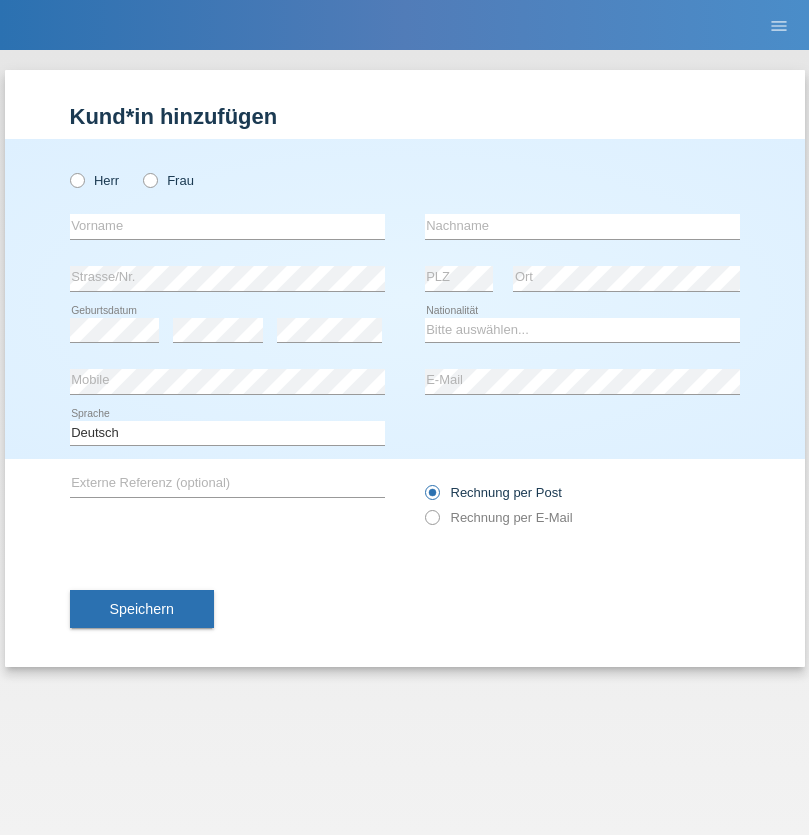 scroll, scrollTop: 0, scrollLeft: 0, axis: both 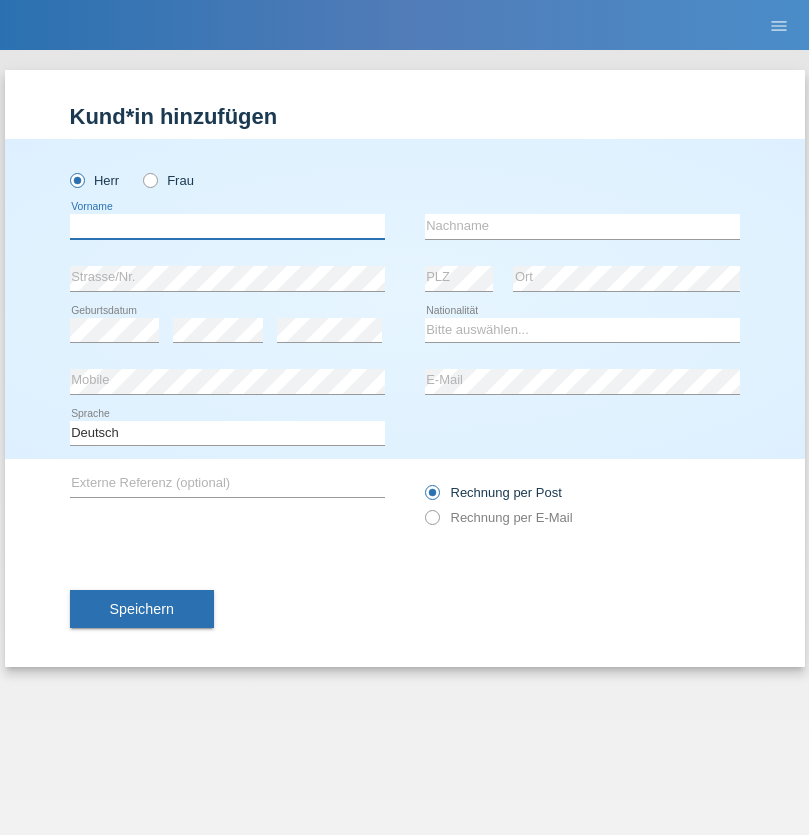 click at bounding box center [227, 226] 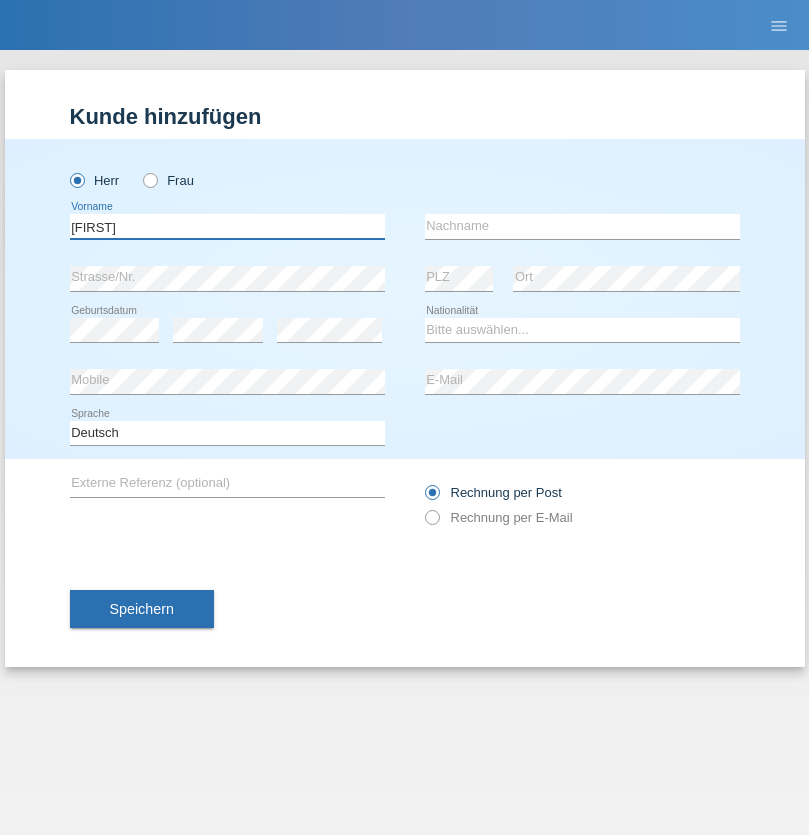 type on "[FIRST]" 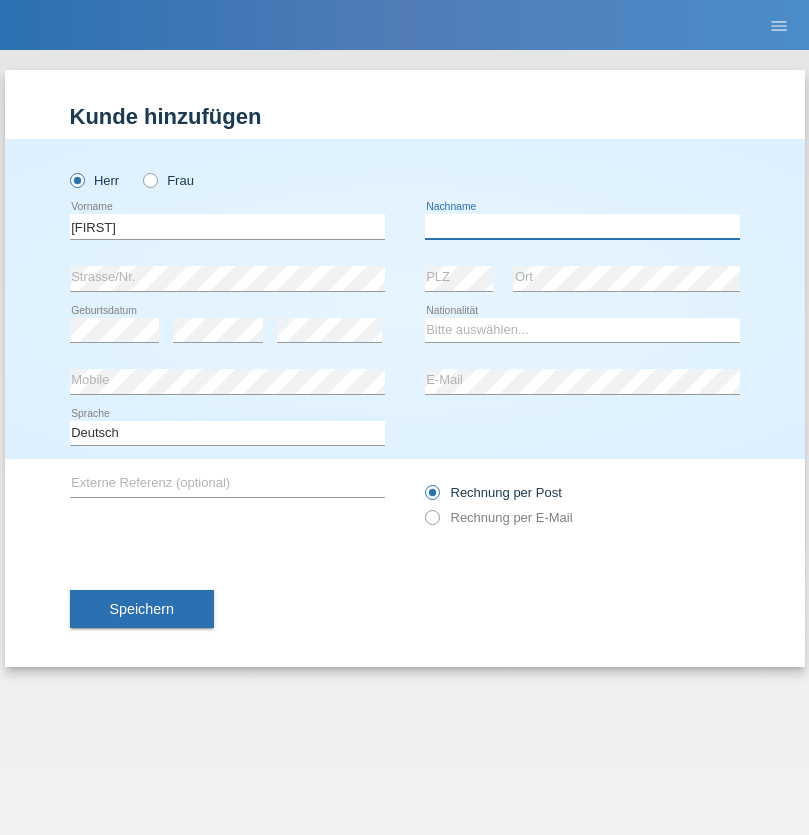 click at bounding box center (582, 226) 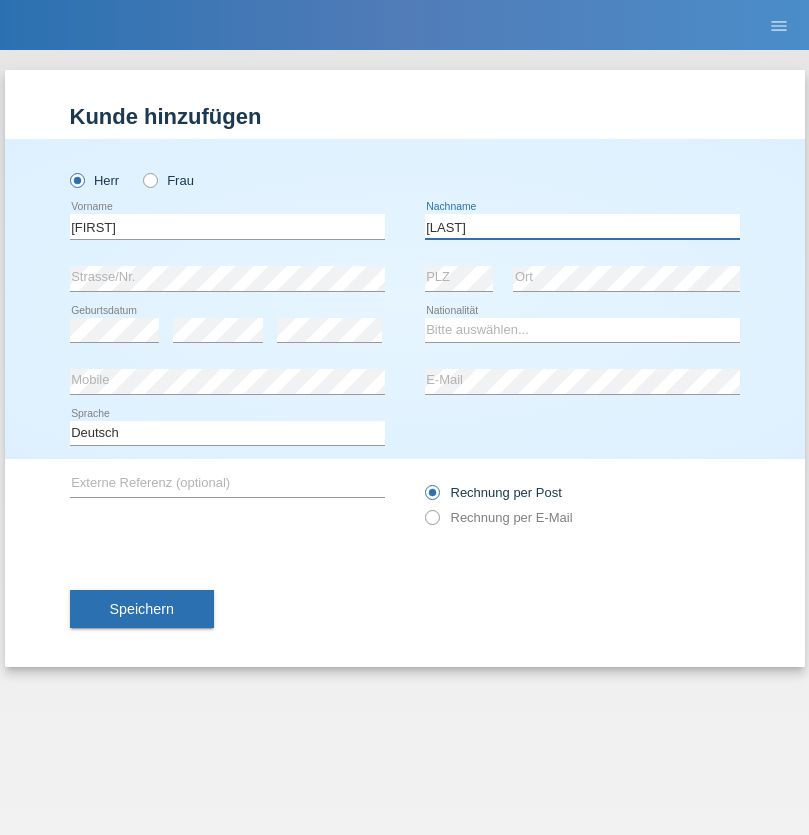 type on "[LAST]" 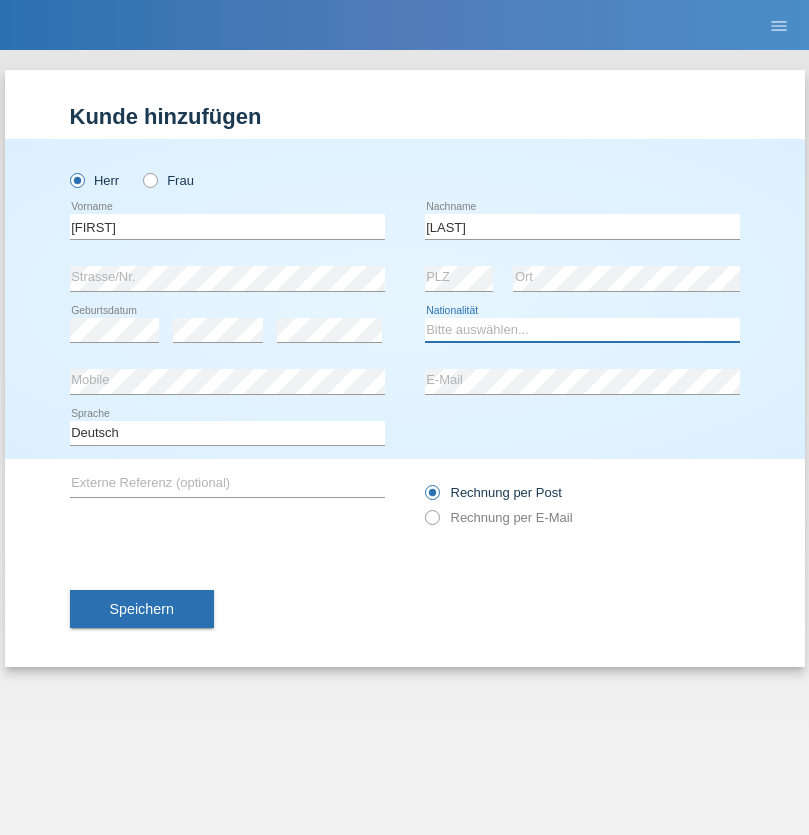 select on "CH" 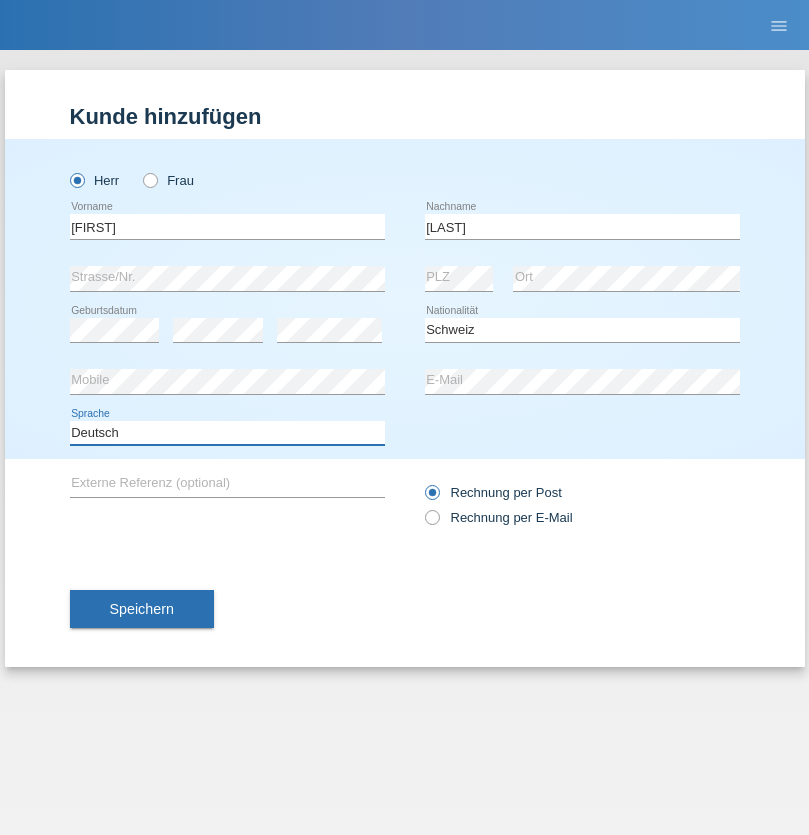 select on "en" 